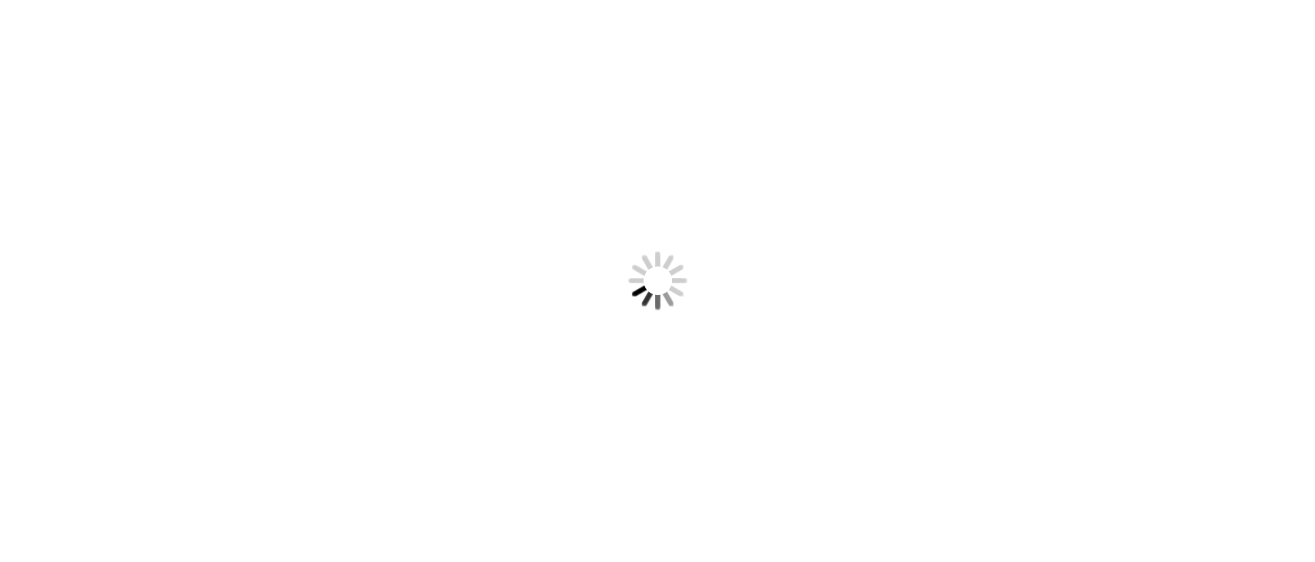 scroll, scrollTop: 0, scrollLeft: 0, axis: both 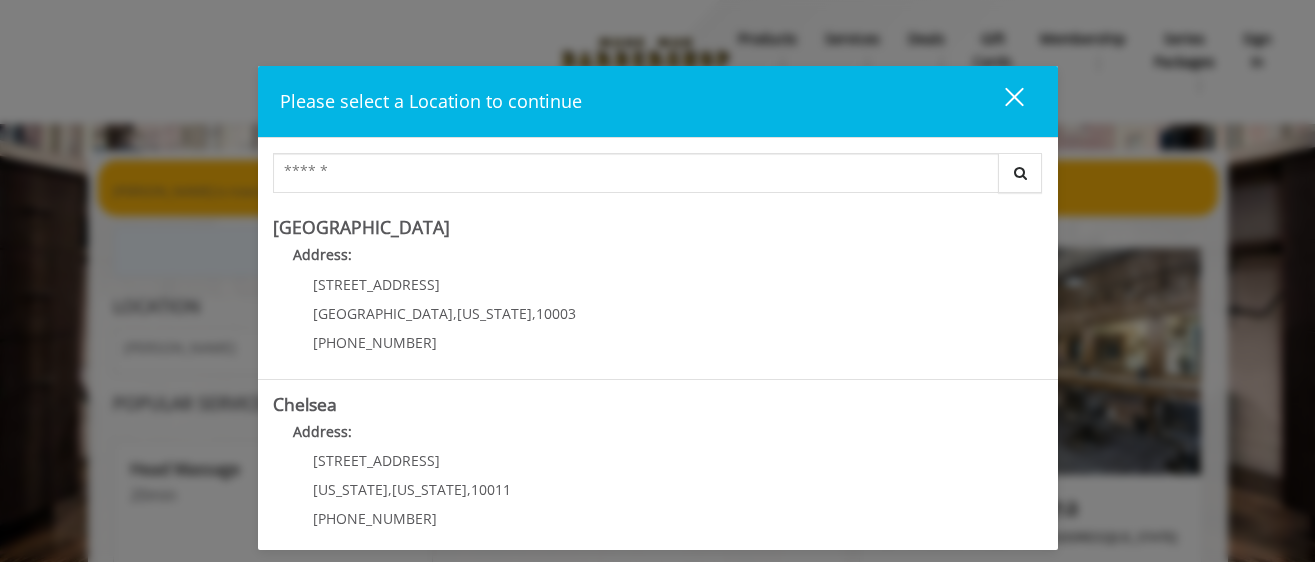 click at bounding box center (1013, 97) 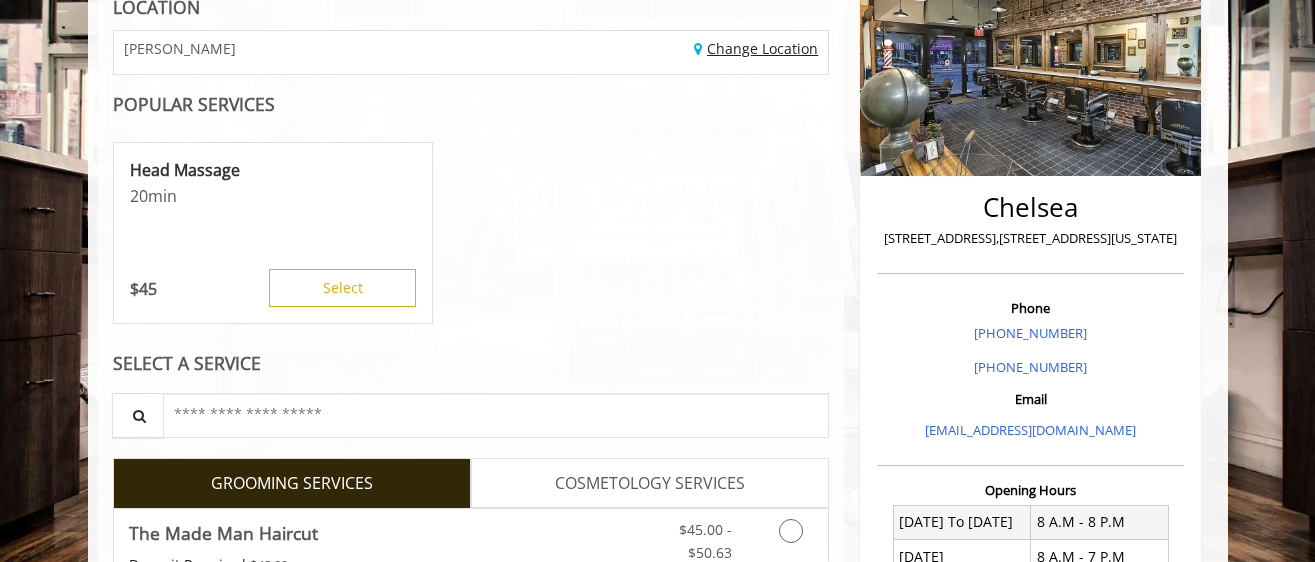 scroll, scrollTop: 594, scrollLeft: 0, axis: vertical 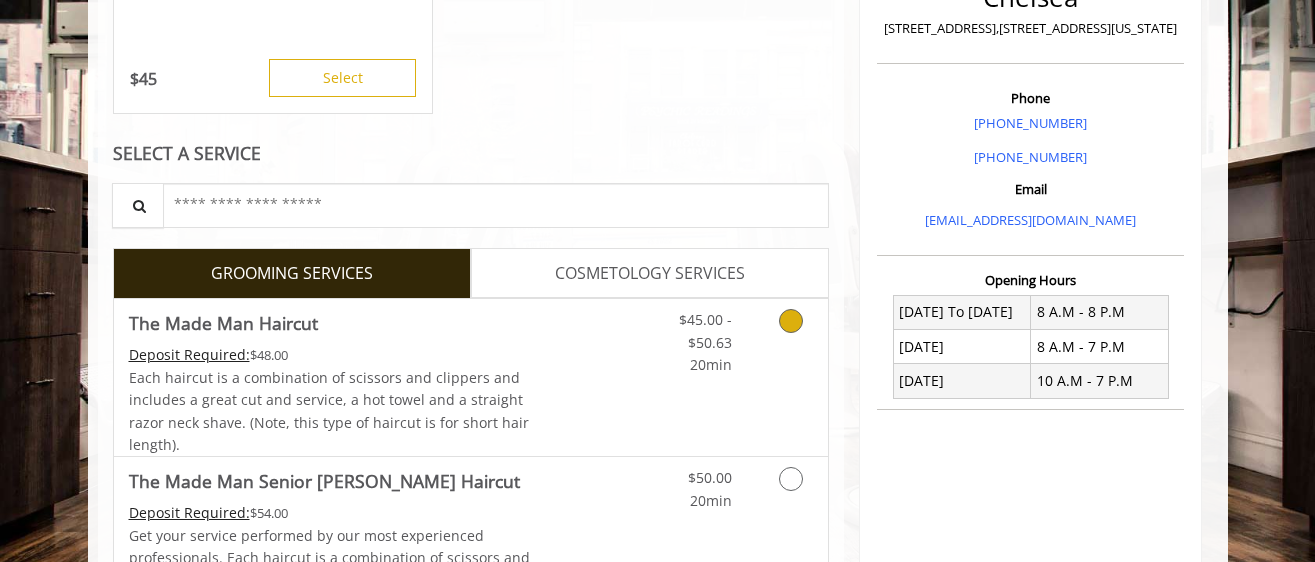 click on "The Made Man Haircut" at bounding box center [330, 323] 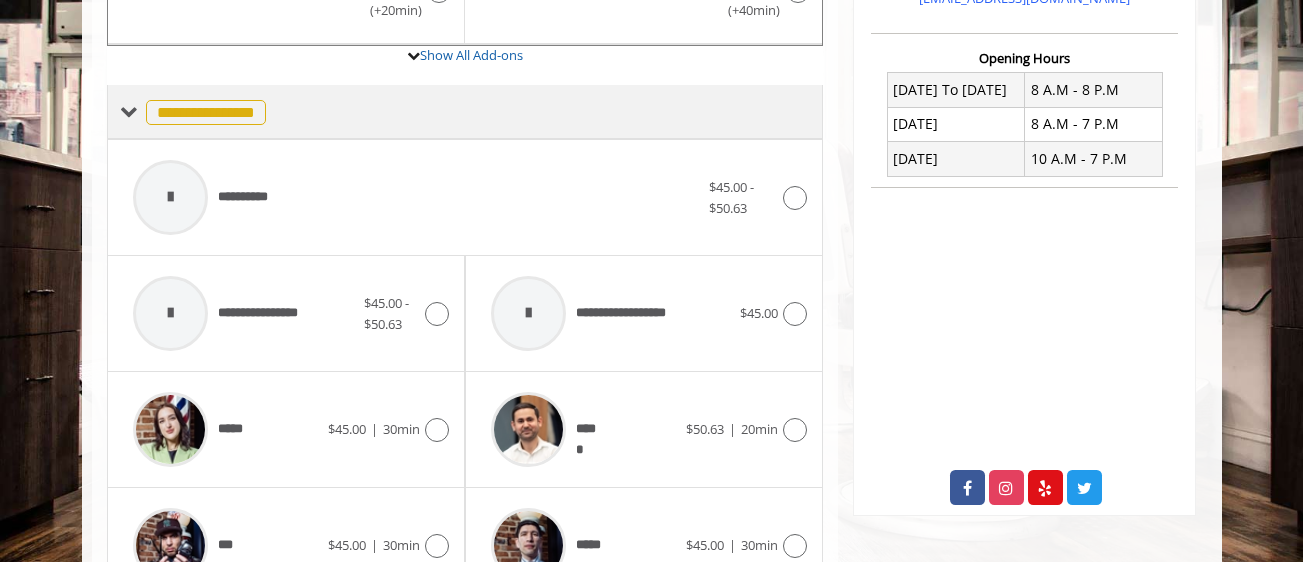 scroll, scrollTop: 734, scrollLeft: 0, axis: vertical 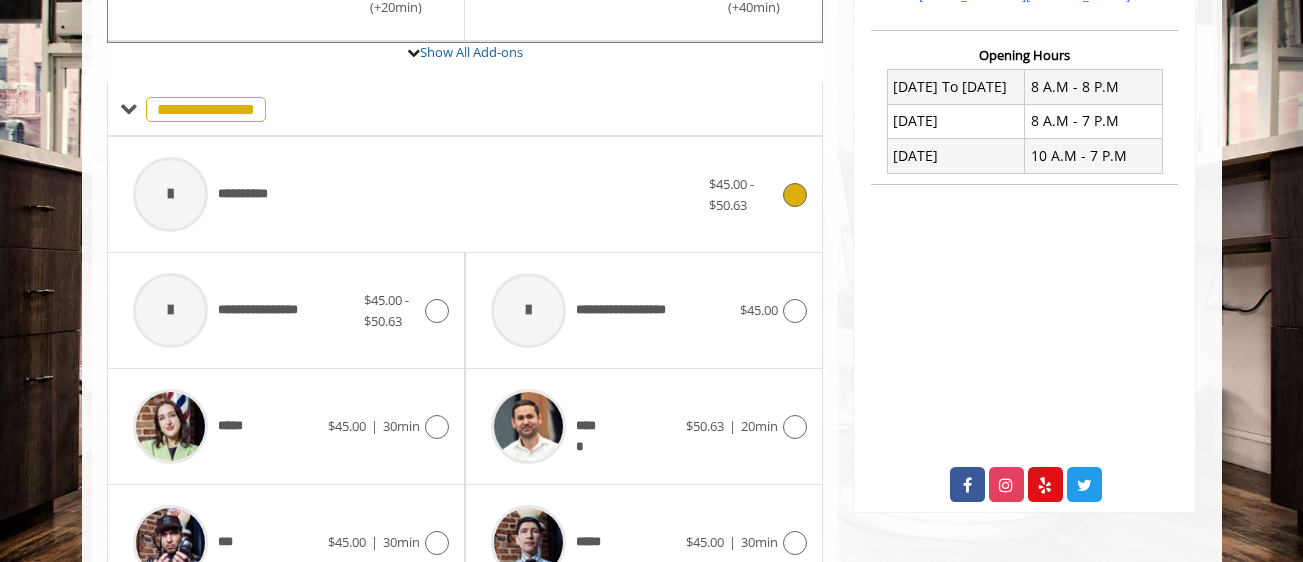 click at bounding box center [795, 195] 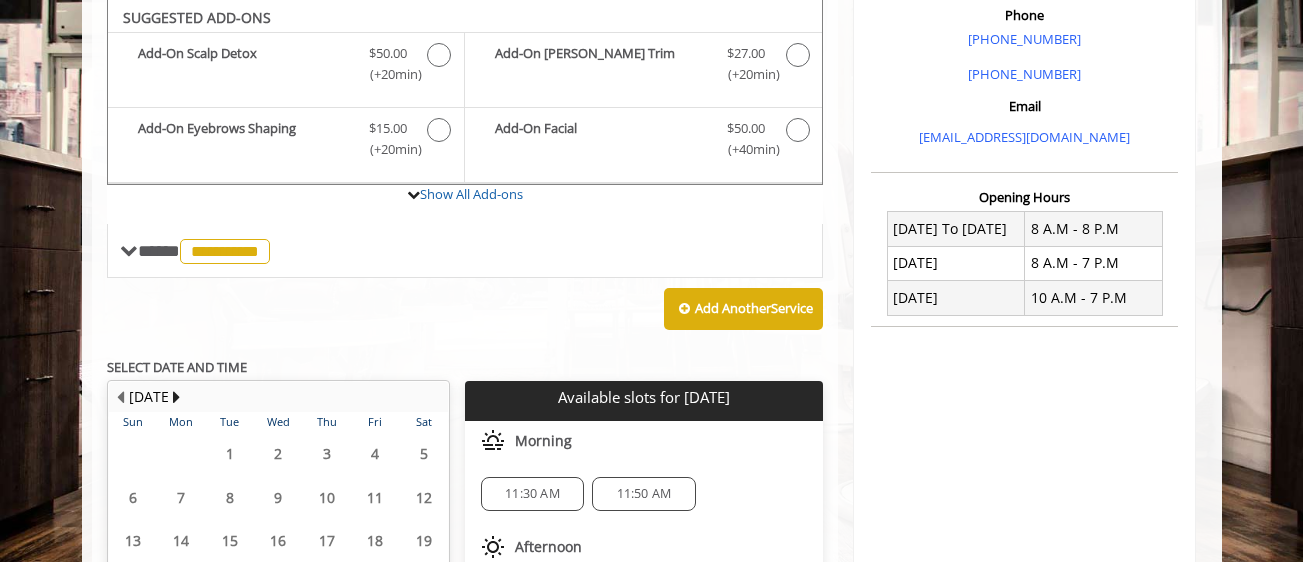 scroll, scrollTop: 828, scrollLeft: 0, axis: vertical 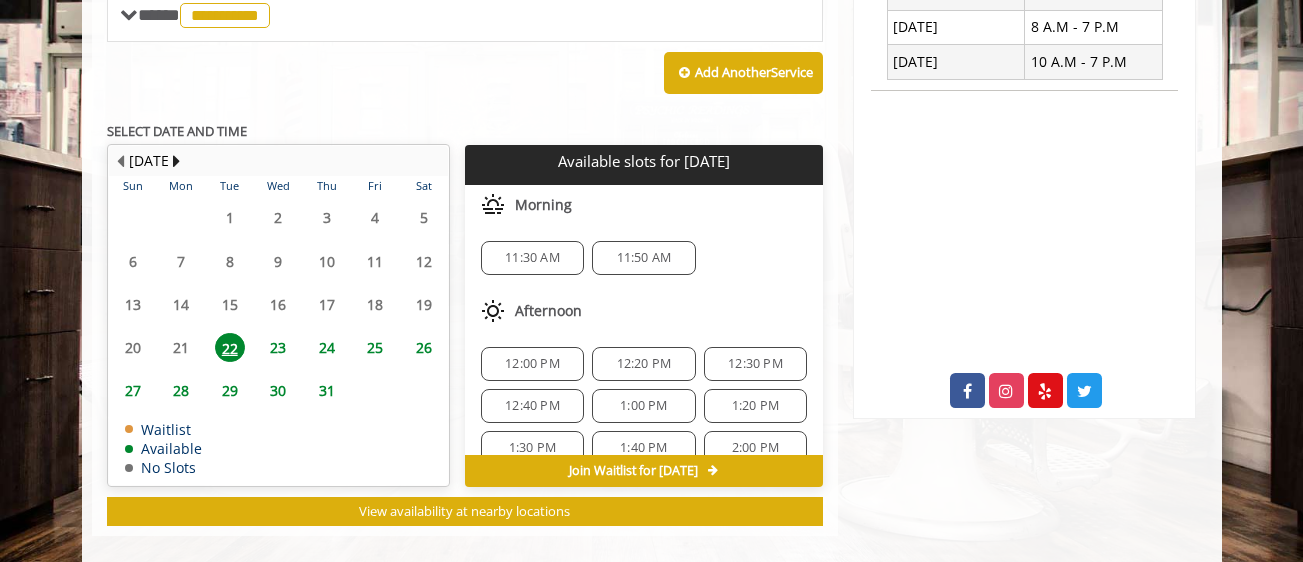 click on "23" 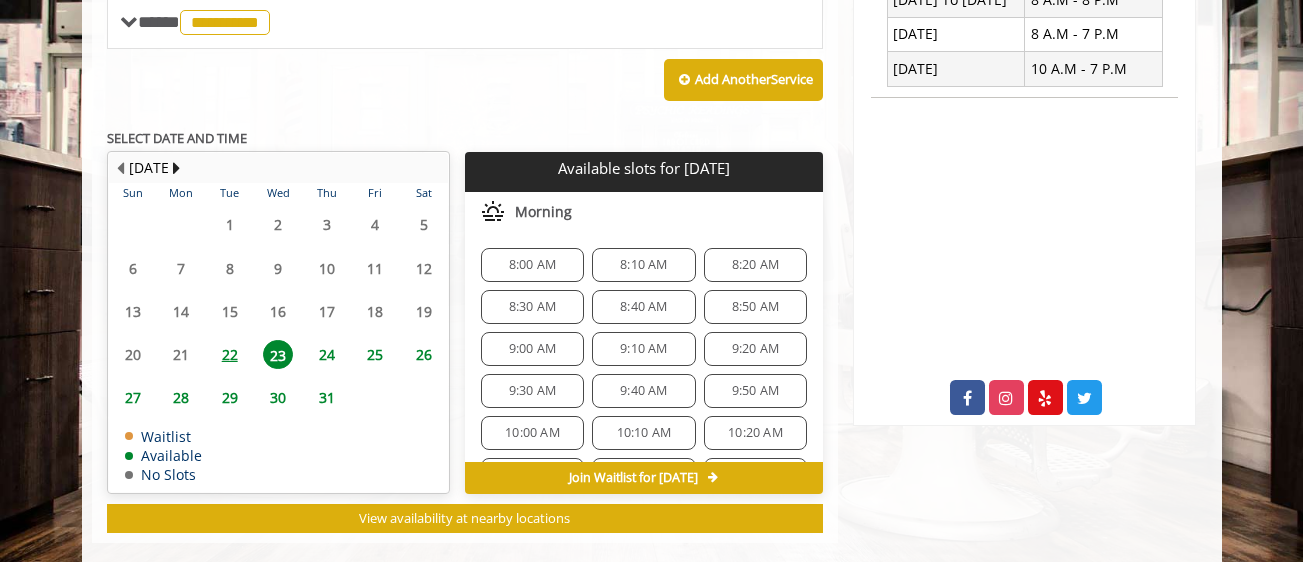 scroll, scrollTop: 828, scrollLeft: 0, axis: vertical 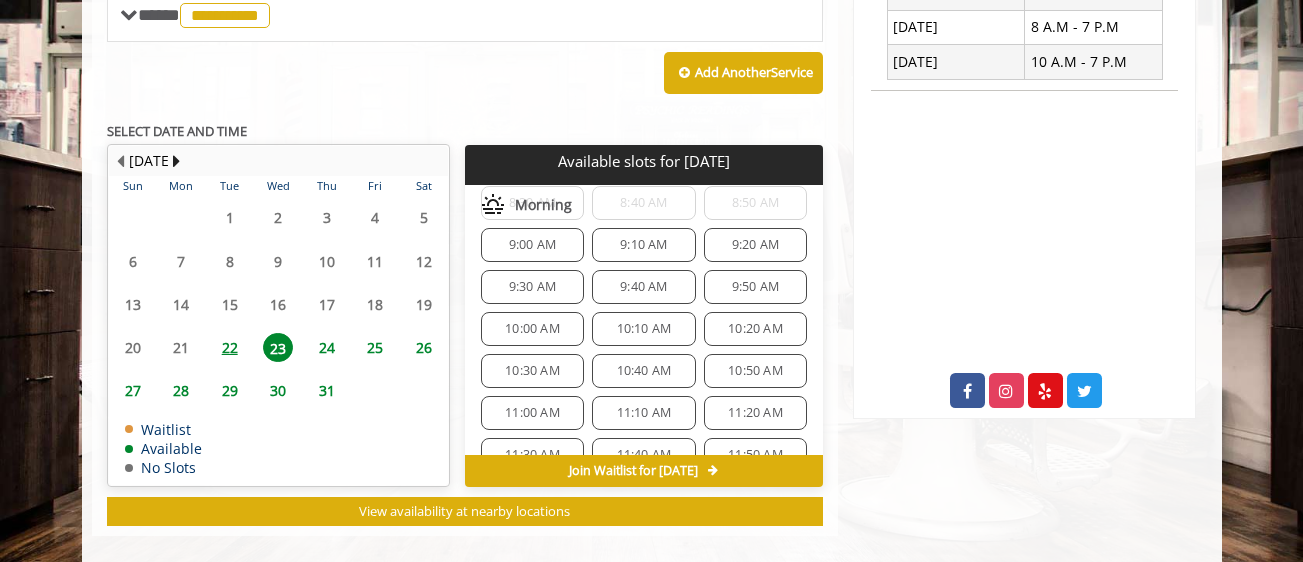 click on "10:00 AM" 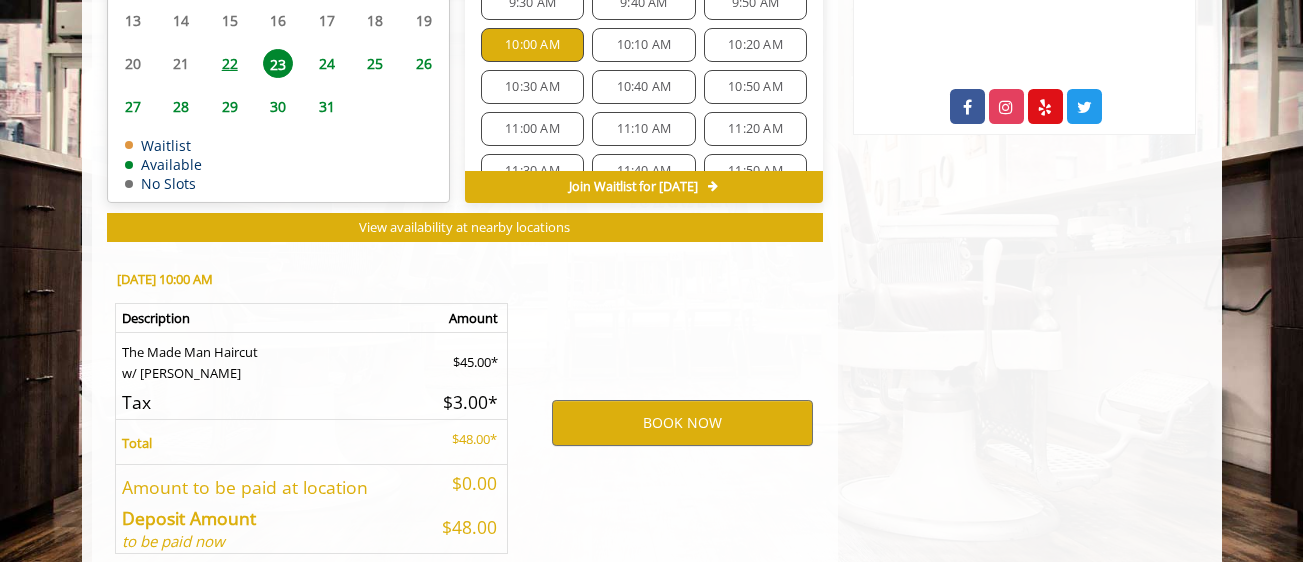 scroll, scrollTop: 1212, scrollLeft: 0, axis: vertical 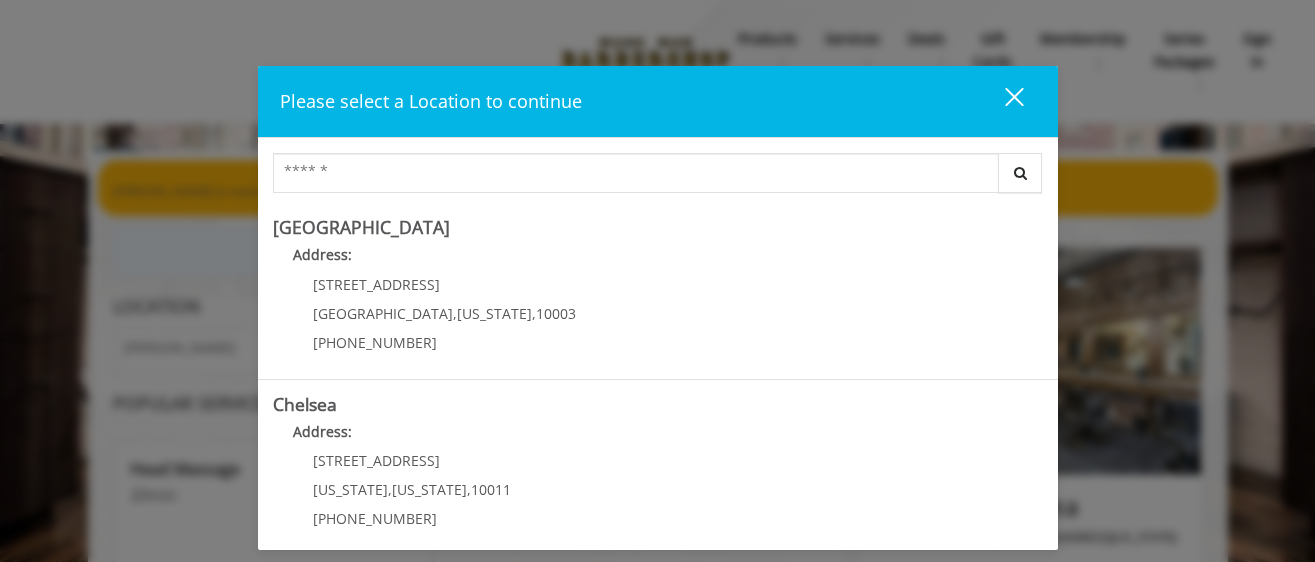 click at bounding box center (1013, 97) 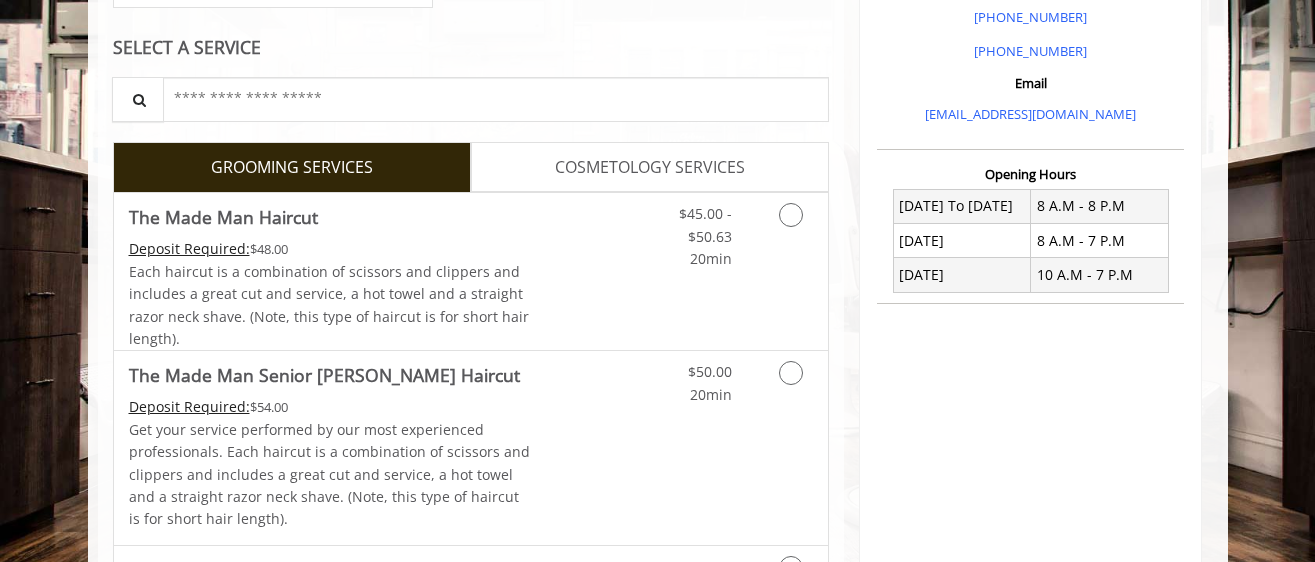 scroll, scrollTop: 0, scrollLeft: 0, axis: both 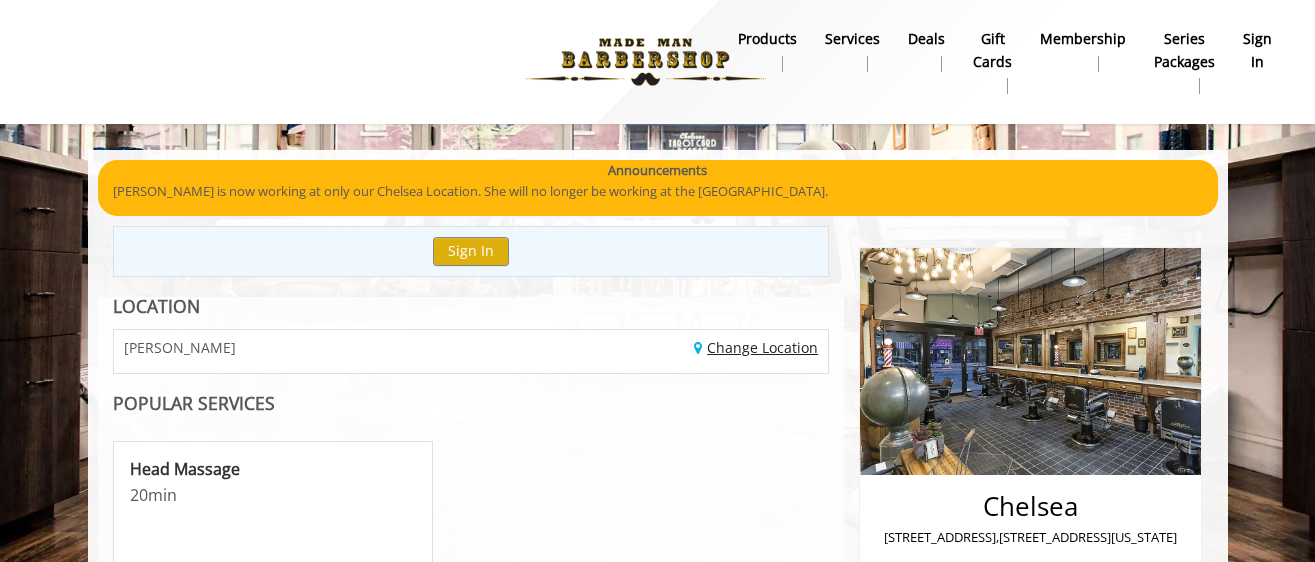 click on "Change  Location" at bounding box center (756, 347) 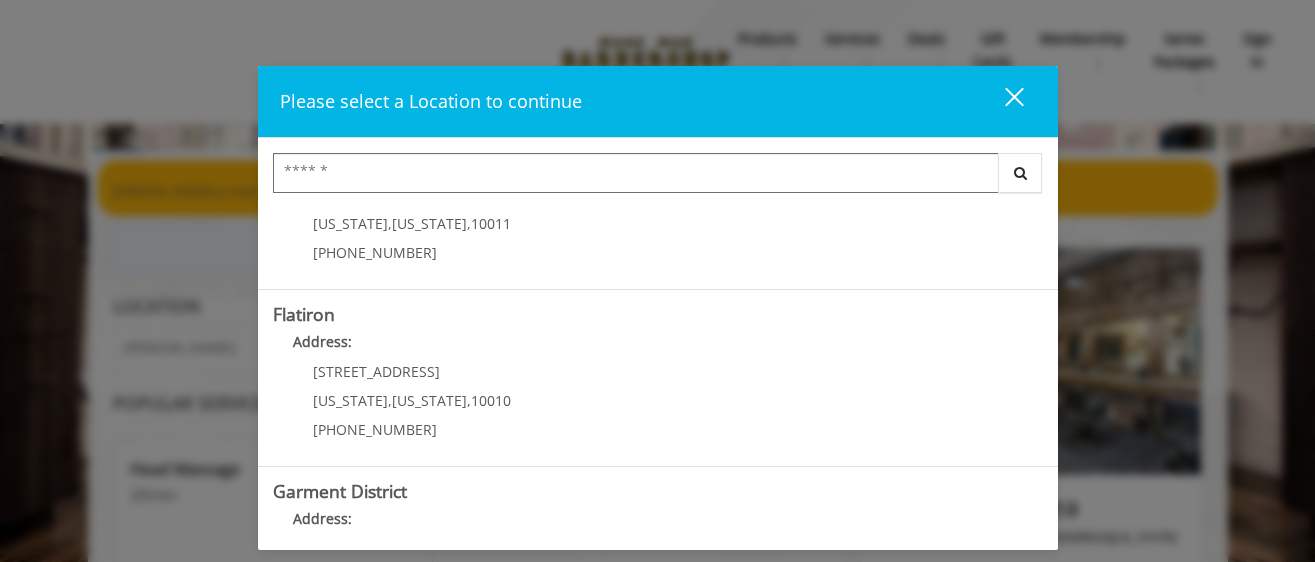 scroll, scrollTop: 444, scrollLeft: 0, axis: vertical 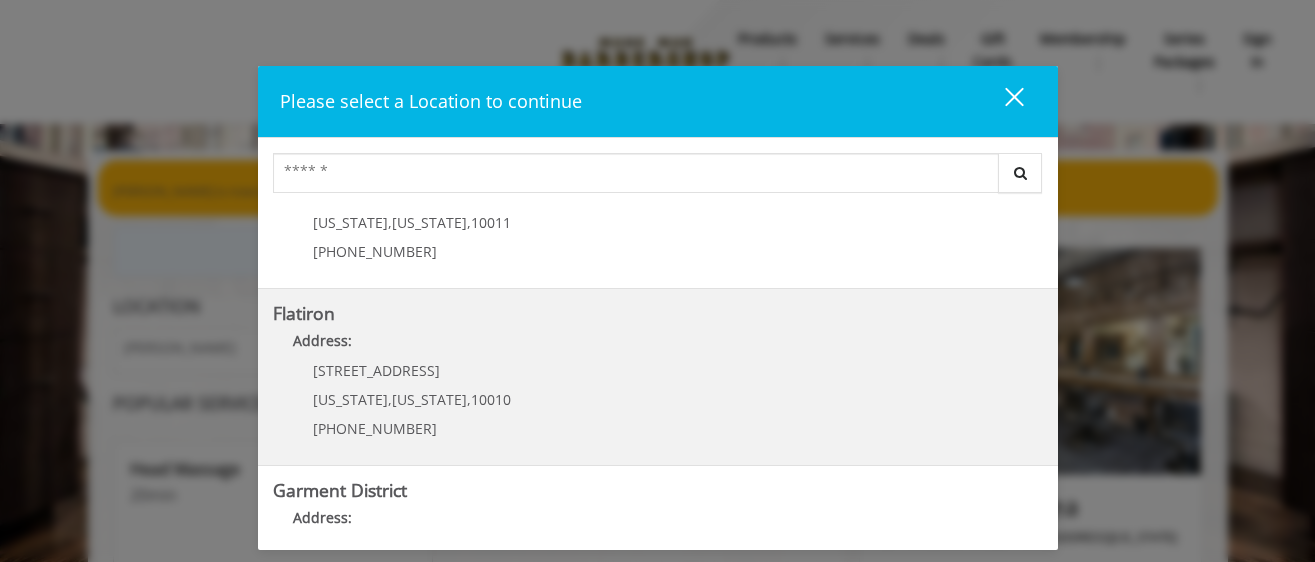 click on "Address:" at bounding box center (658, 346) 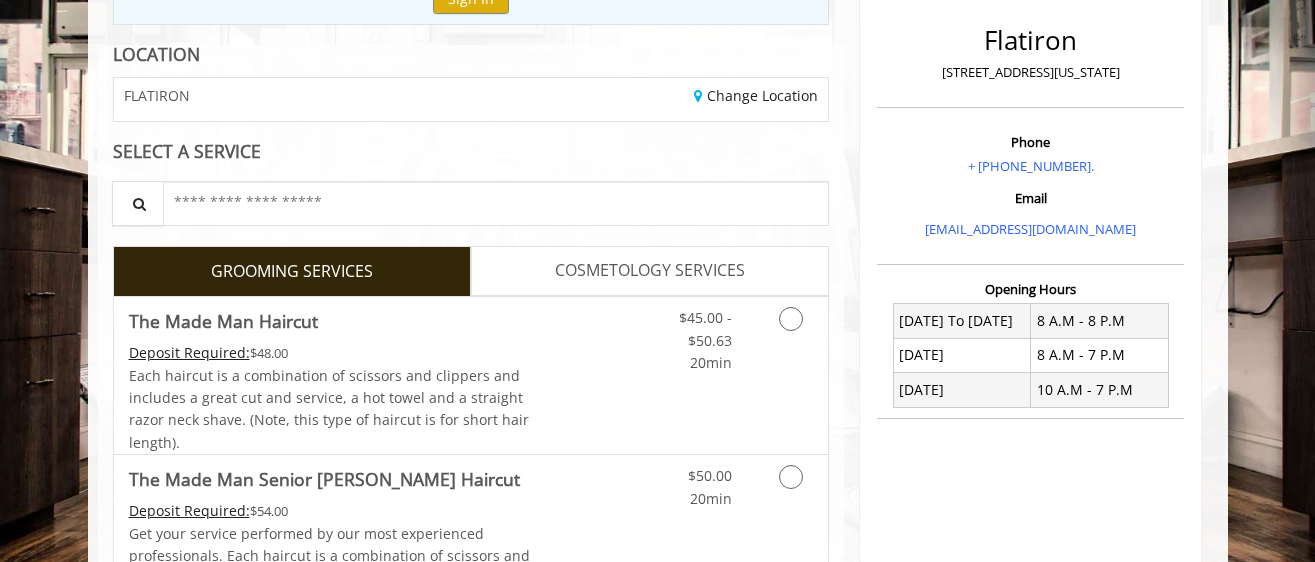 scroll, scrollTop: 253, scrollLeft: 0, axis: vertical 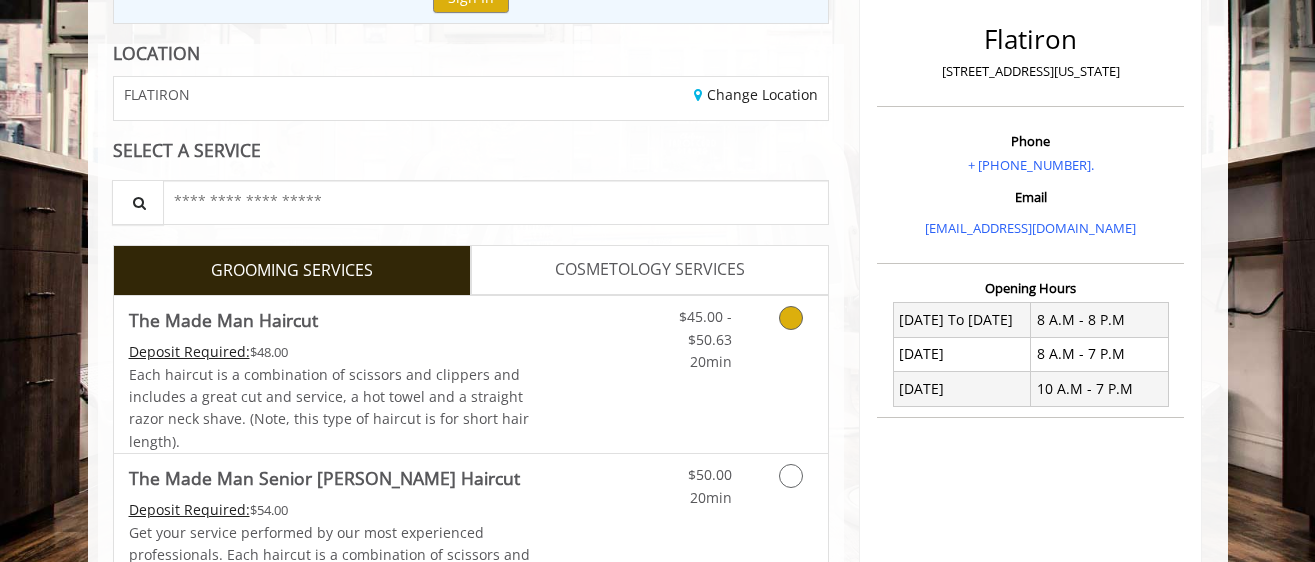 click on "The Made Man Haircut" at bounding box center (330, 320) 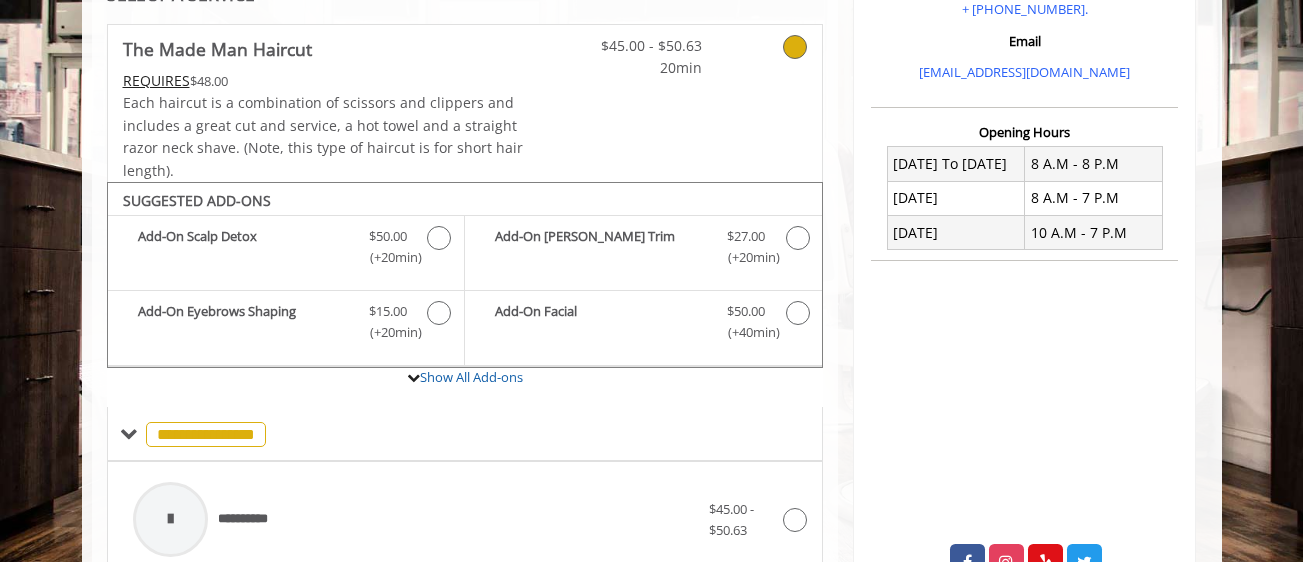 scroll, scrollTop: 604, scrollLeft: 0, axis: vertical 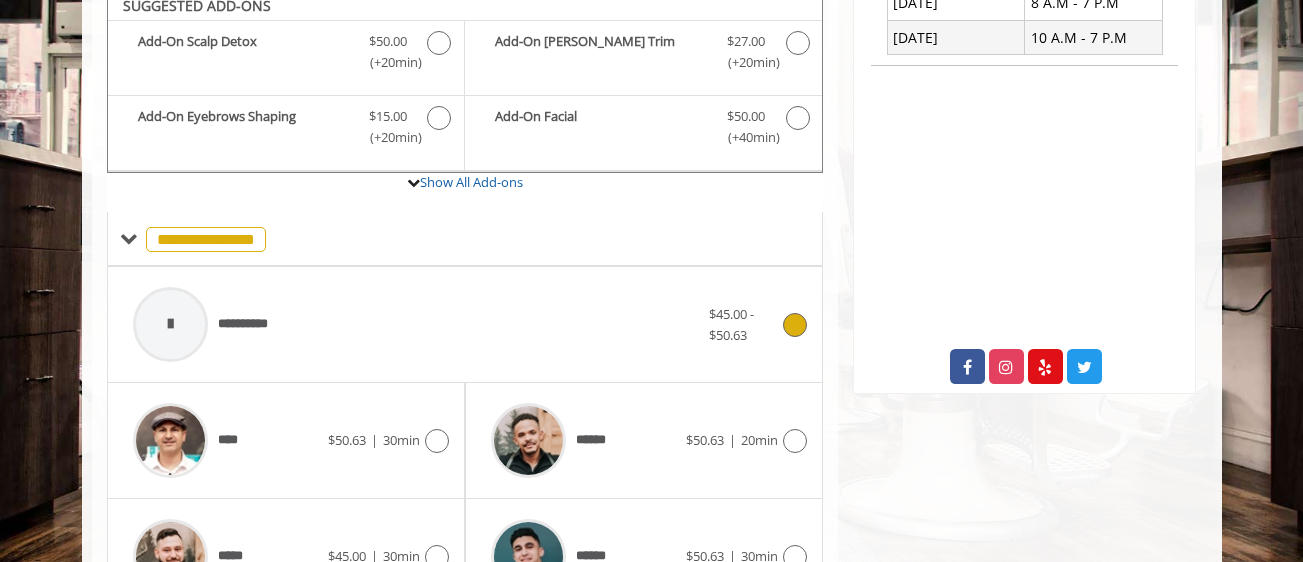 click at bounding box center (795, 325) 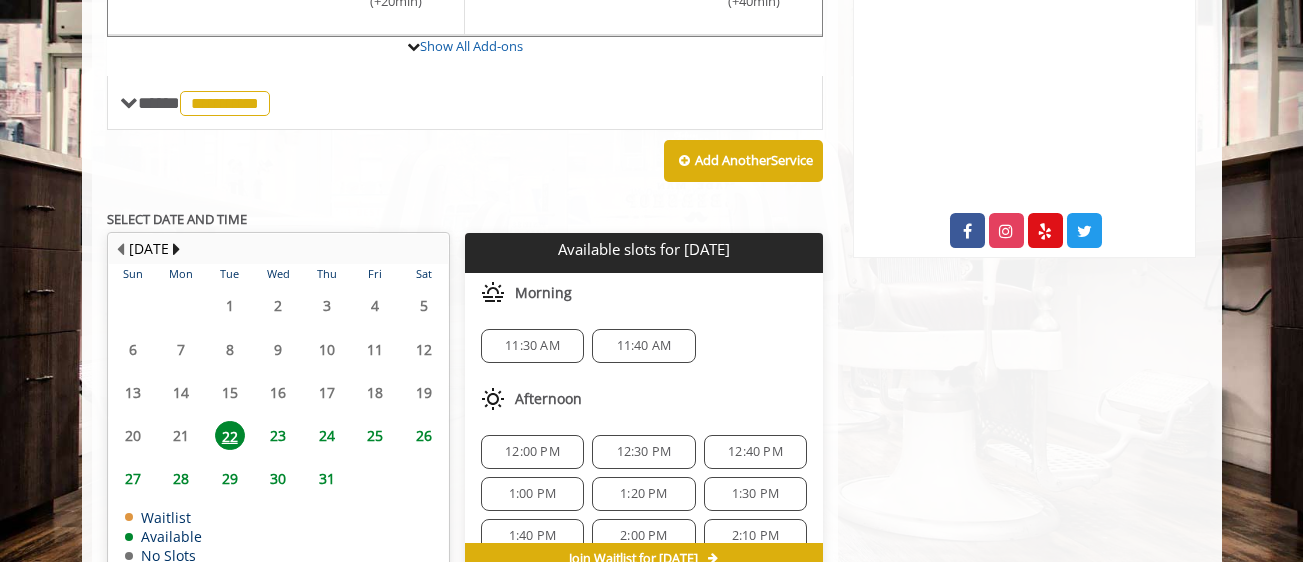 click on "Sun Mon Tue Wed Thu Fri Sat 29 30 1 2 3 4 5 6 7 8 9 10 11 12 13 14 15 16 17 18 19 20 21 22 23 24 25 26 27 28 29 30 31 1 2 3 4 5 6 7 8 9  Waitlist    Available   No Slots" 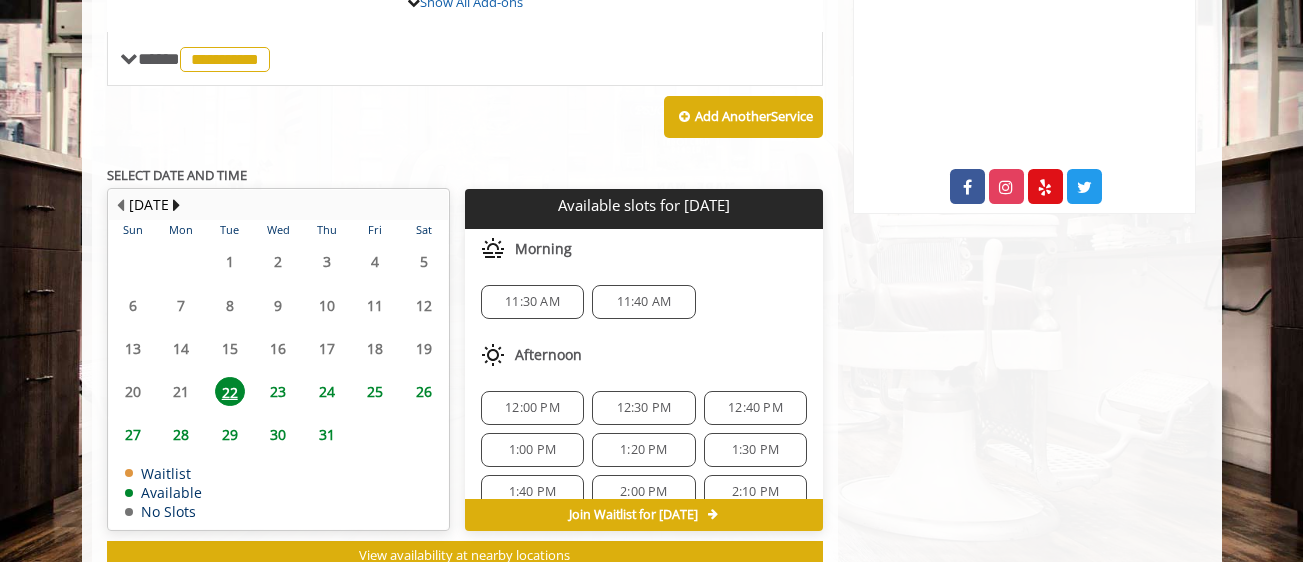 click on "23" 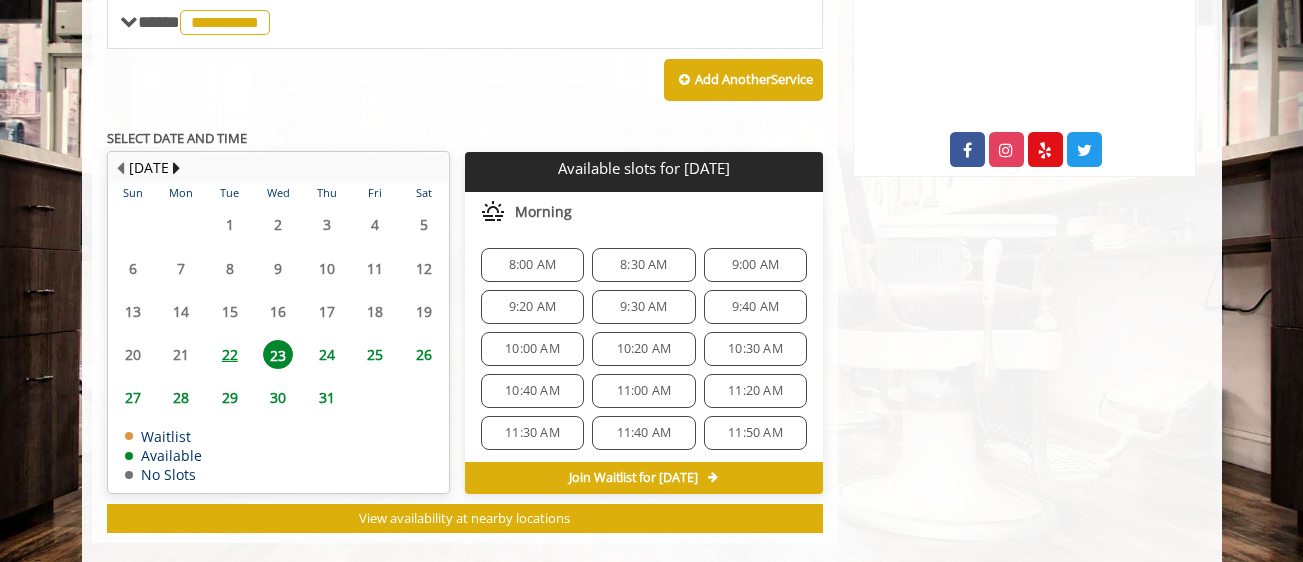 scroll, scrollTop: 851, scrollLeft: 0, axis: vertical 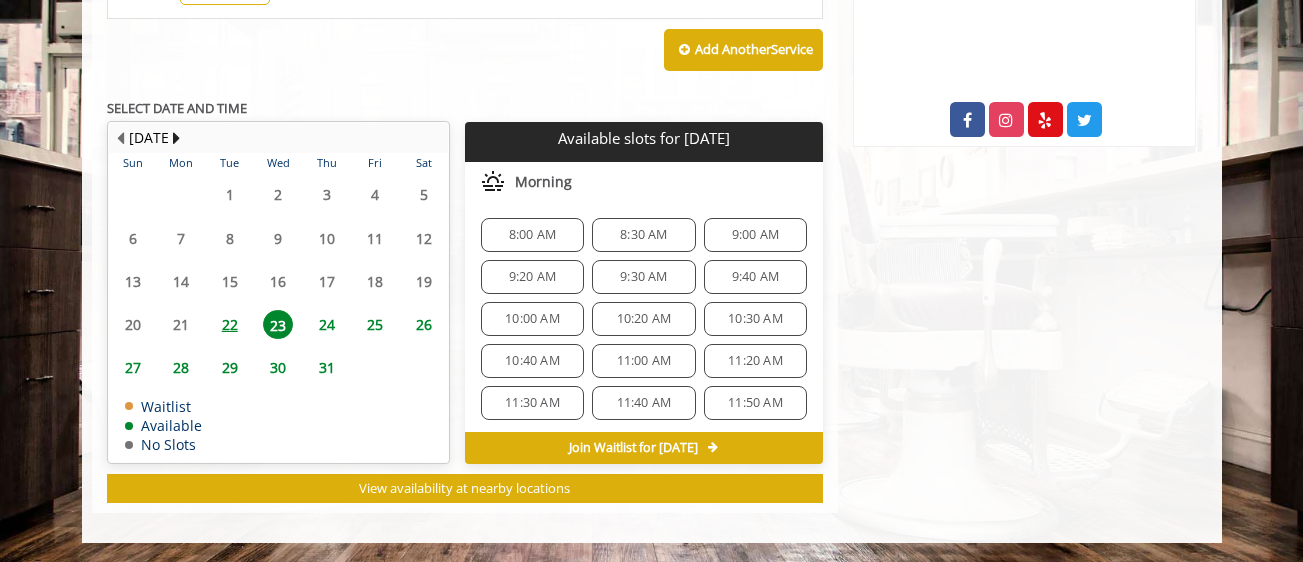 click on "10:00 AM" 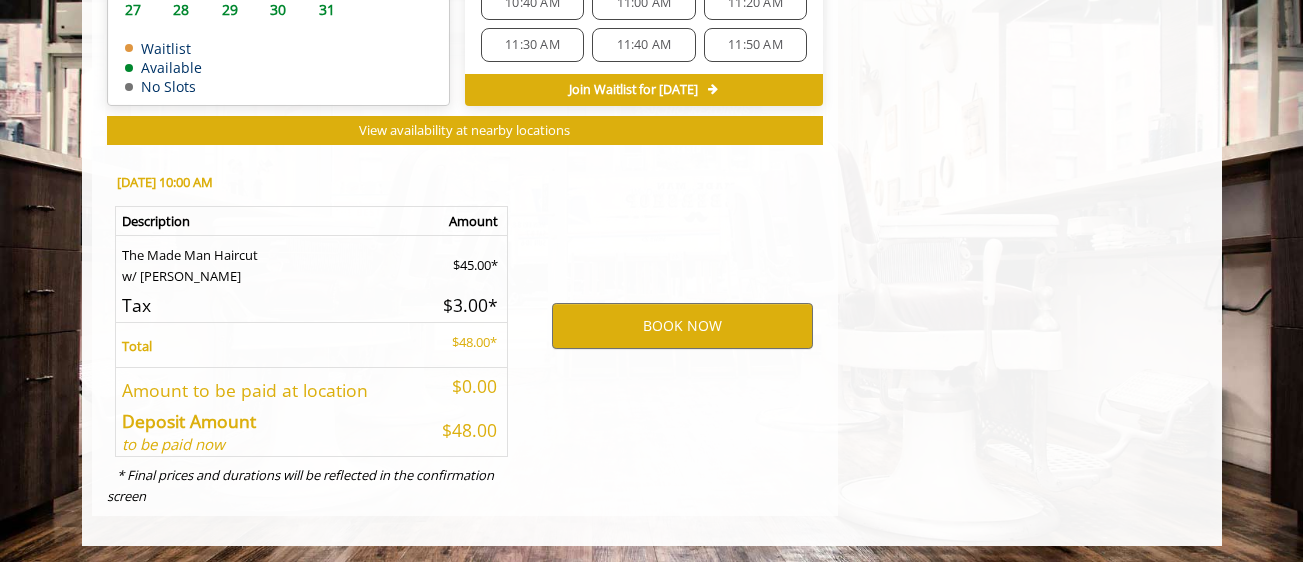 scroll, scrollTop: 1212, scrollLeft: 0, axis: vertical 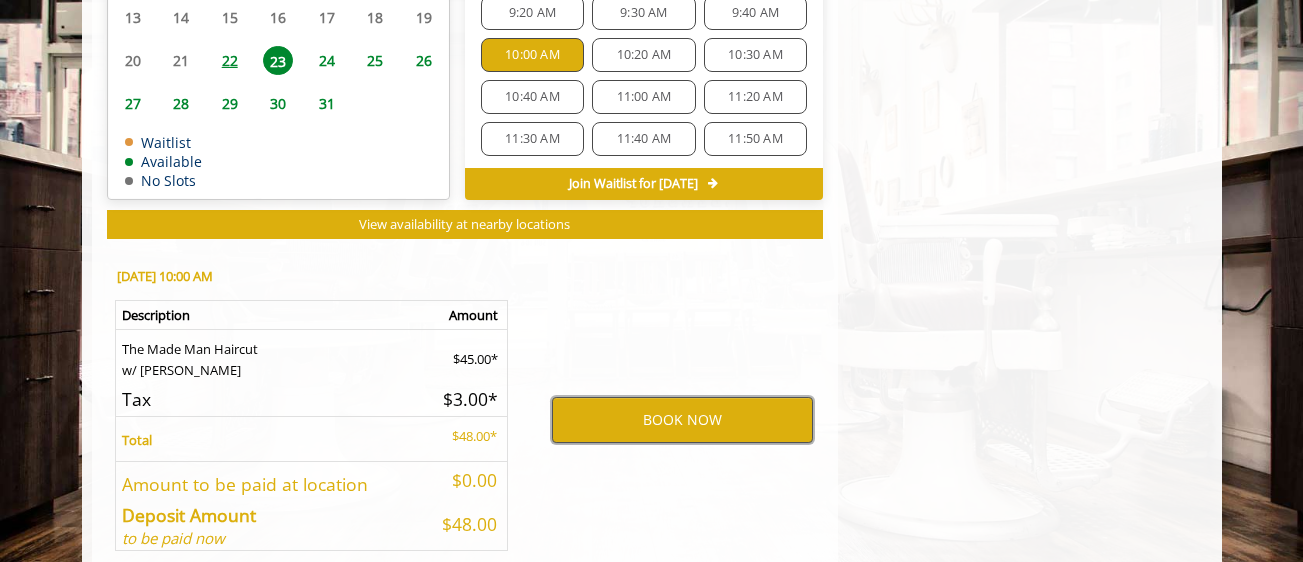 click on "BOOK NOW" at bounding box center [682, 420] 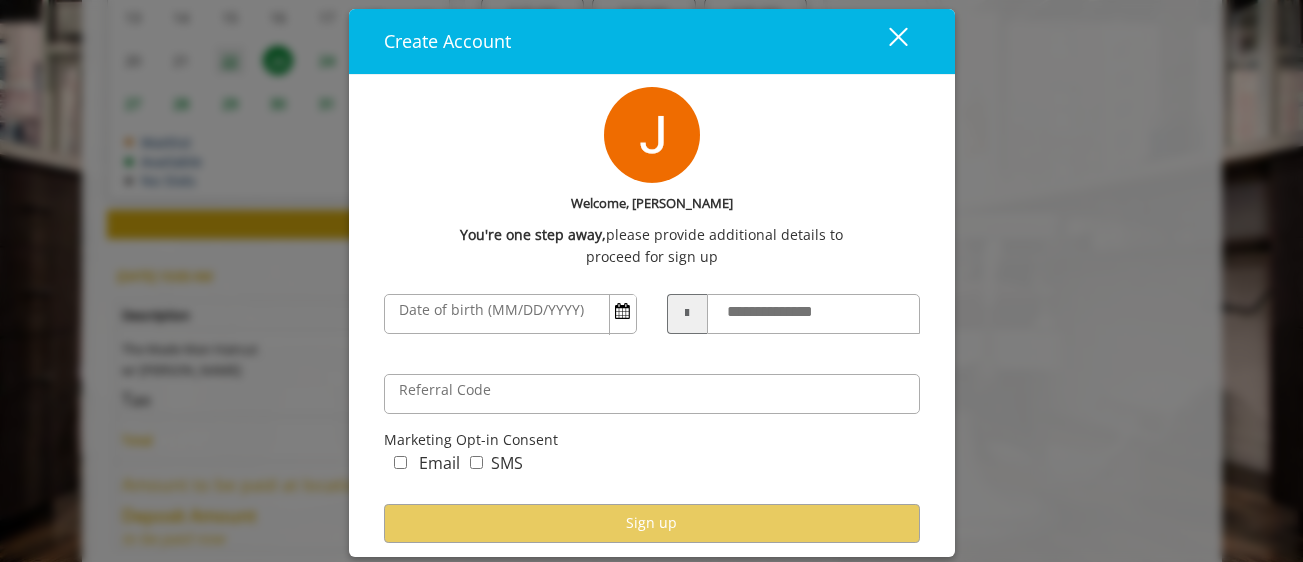 scroll, scrollTop: 1212, scrollLeft: 0, axis: vertical 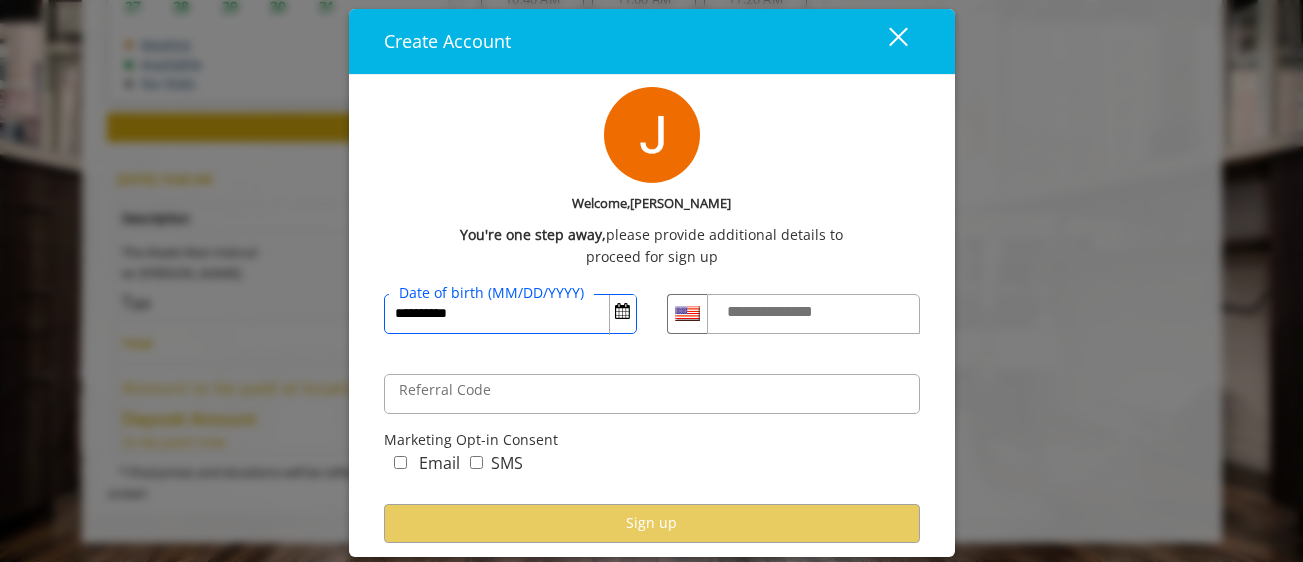 type on "**********" 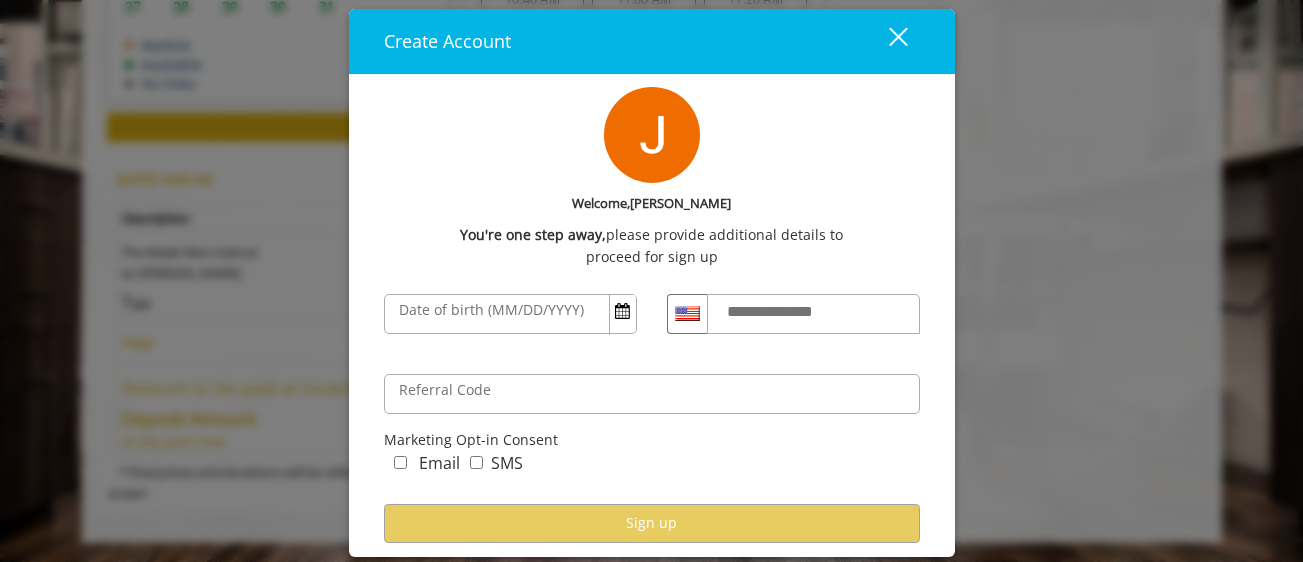 click on "**********" at bounding box center (789, 311) 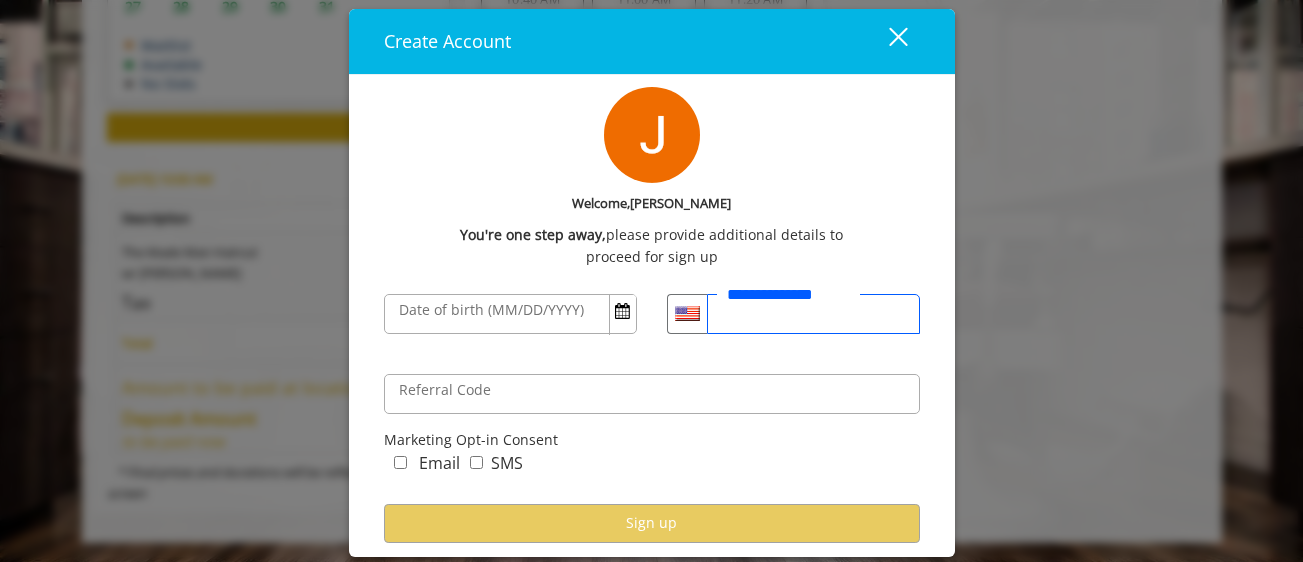 click on "**********" at bounding box center [813, 313] 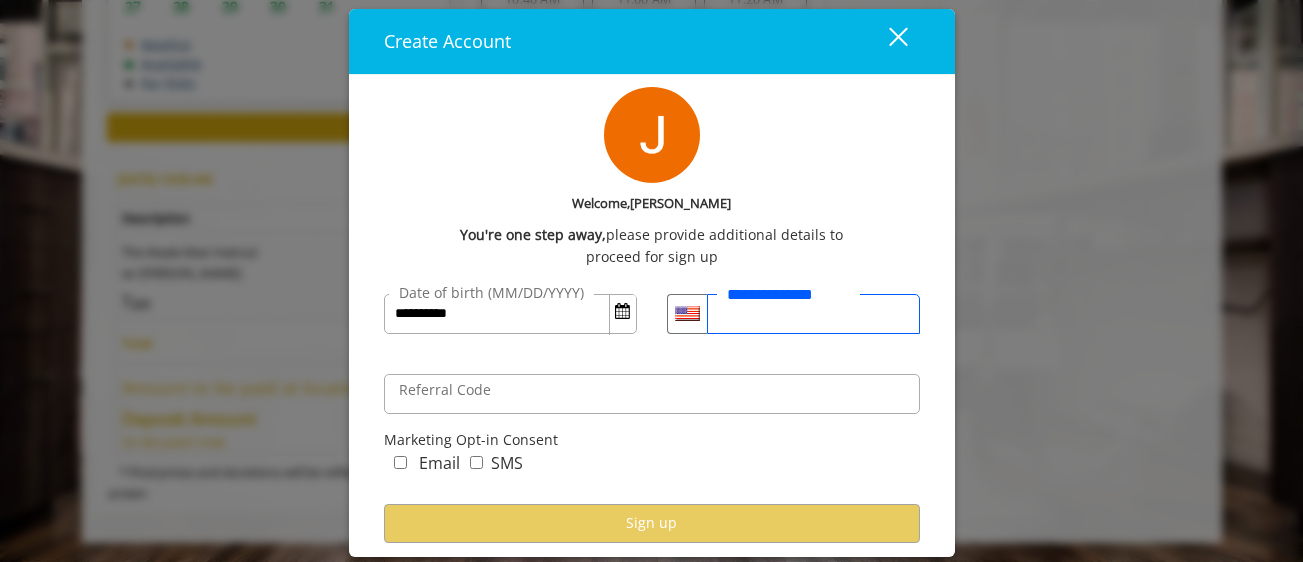 scroll, scrollTop: 0, scrollLeft: 0, axis: both 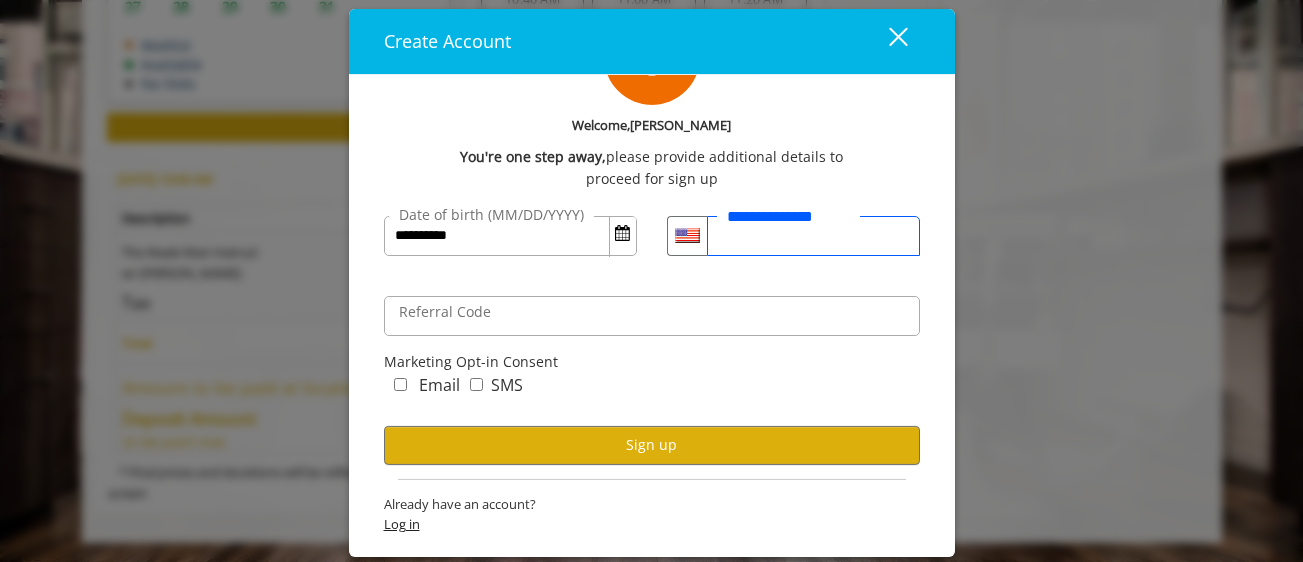 type on "**********" 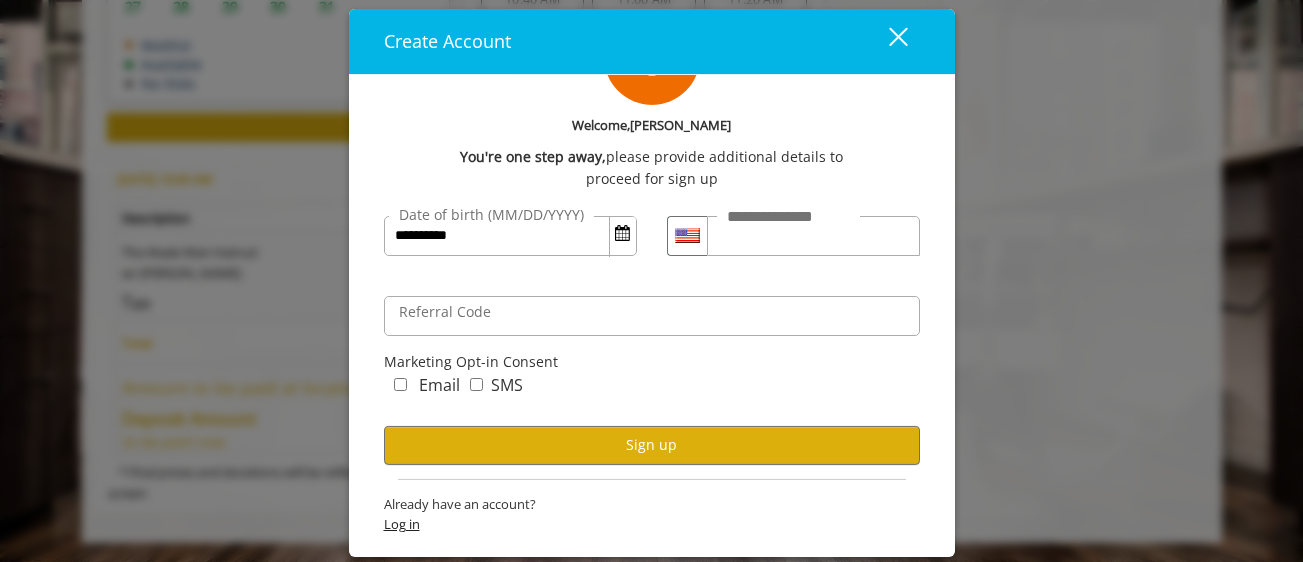 click on "Log in" at bounding box center [652, 524] 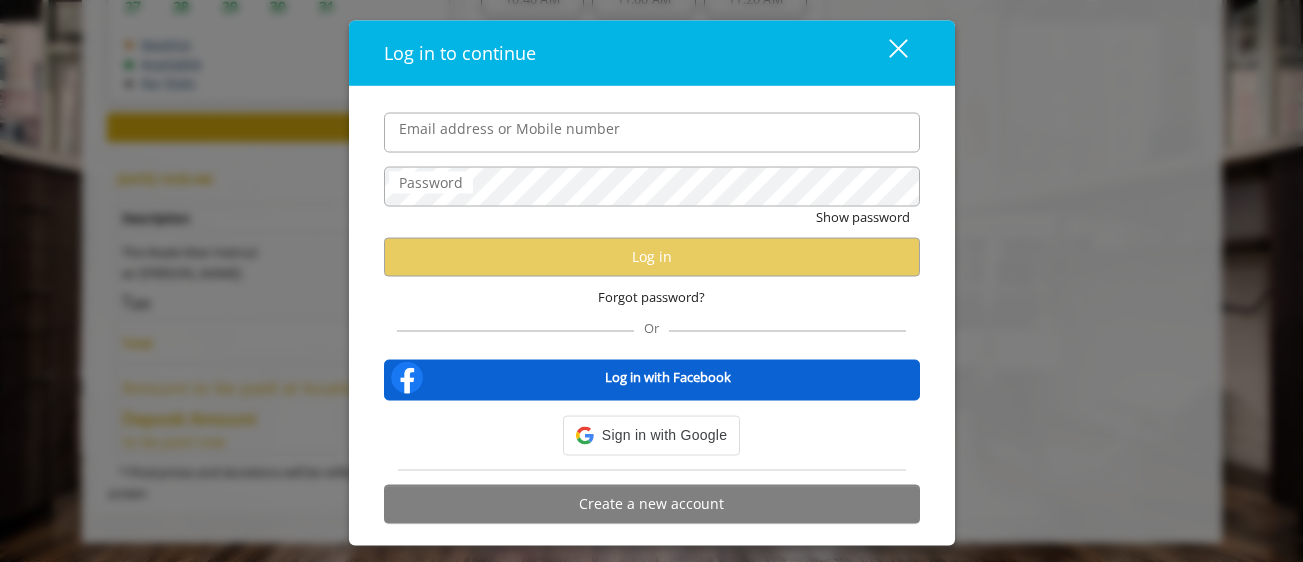 scroll, scrollTop: 0, scrollLeft: 0, axis: both 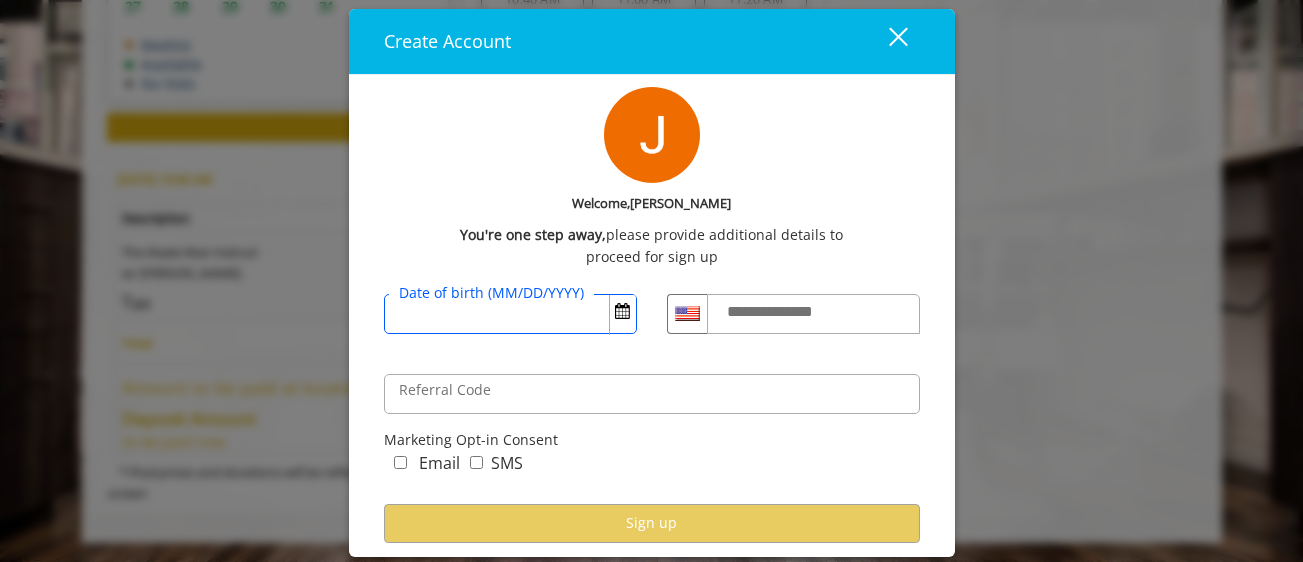 click on "Date of birth (MM/DD/YYYY)" at bounding box center (510, 313) 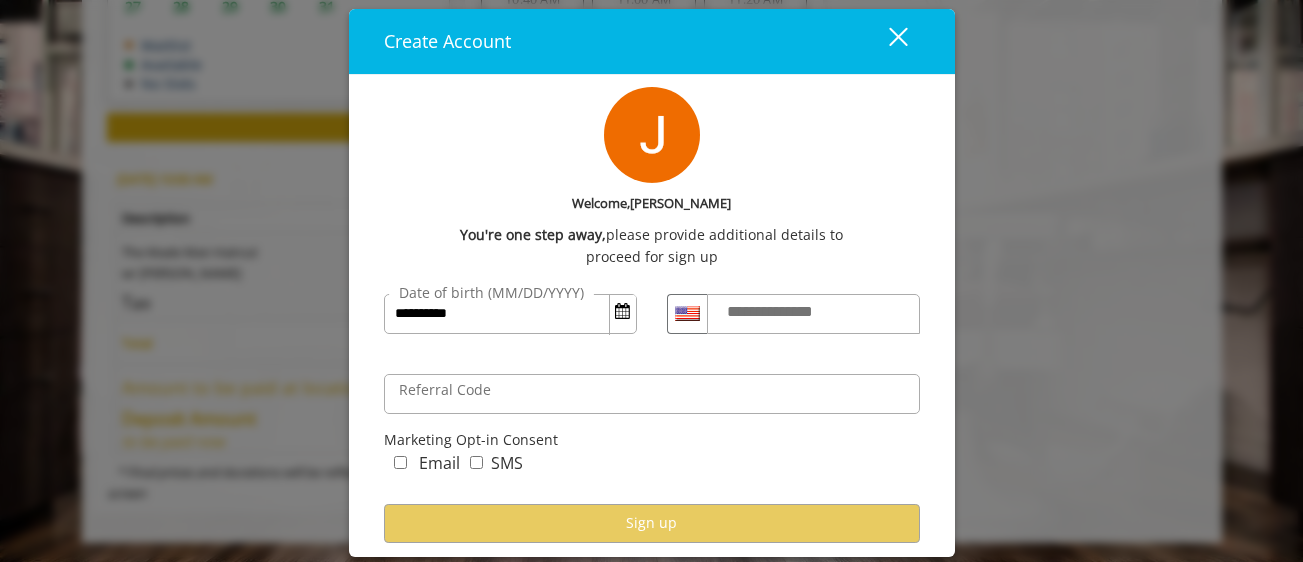 click on "**********" at bounding box center (789, 311) 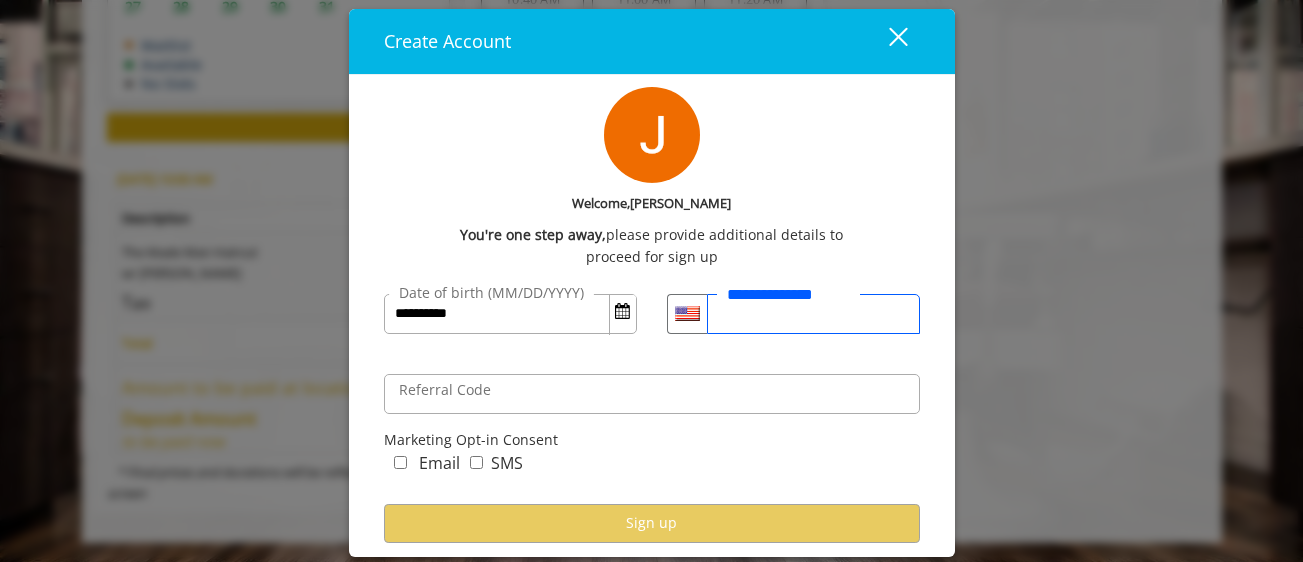 click on "**********" at bounding box center [813, 313] 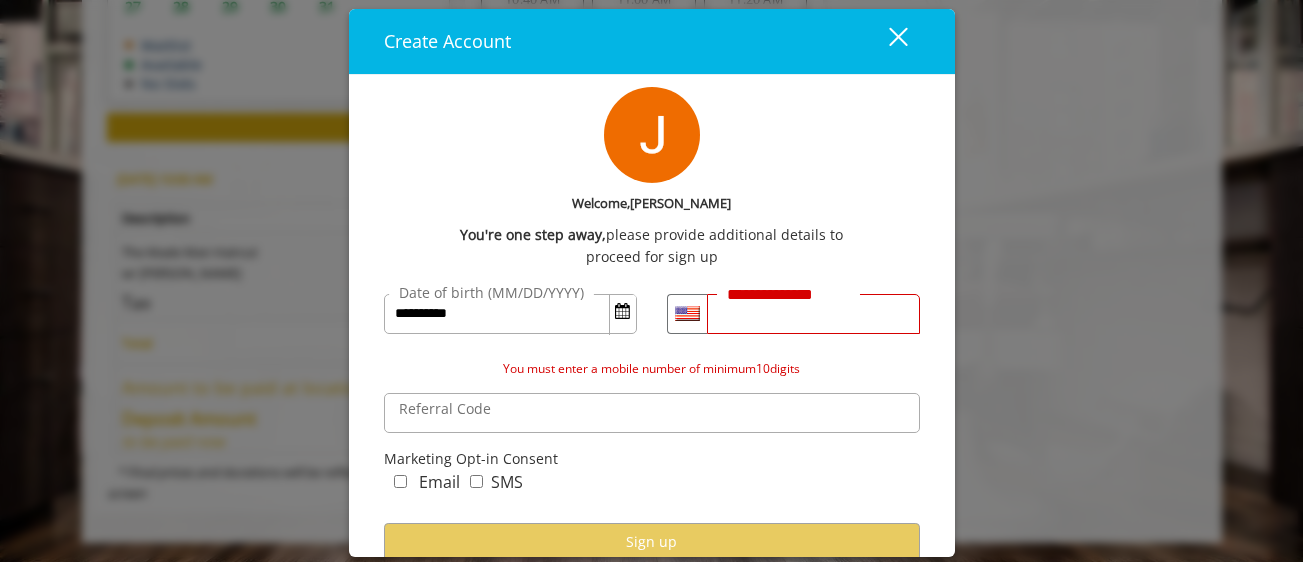 type on "**********" 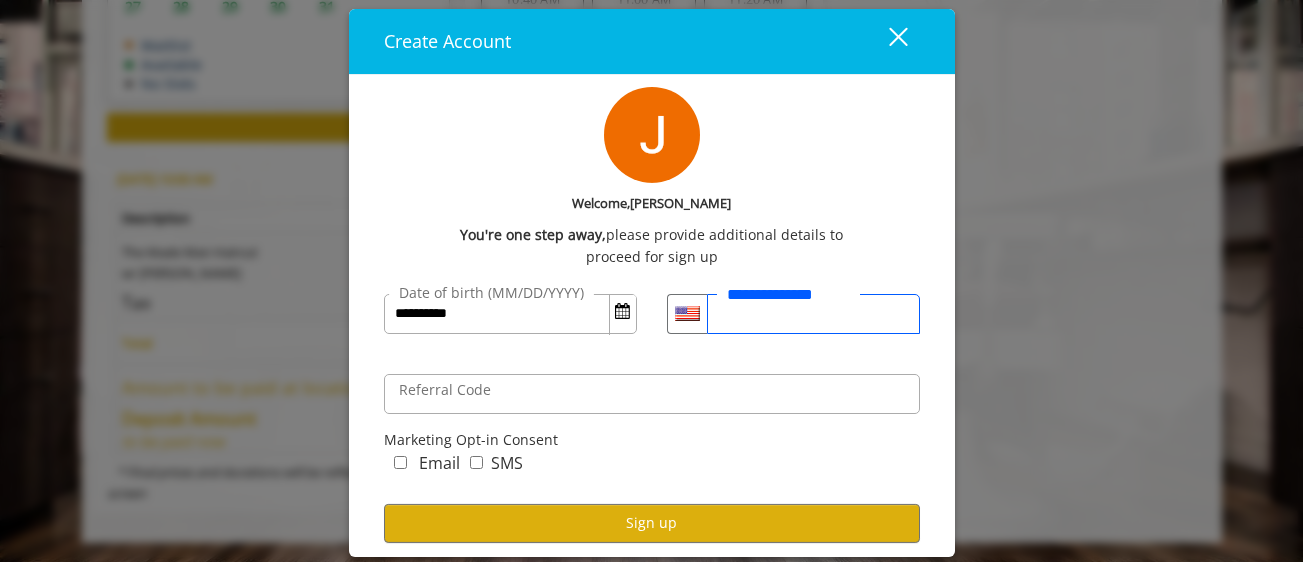 scroll, scrollTop: 78, scrollLeft: 0, axis: vertical 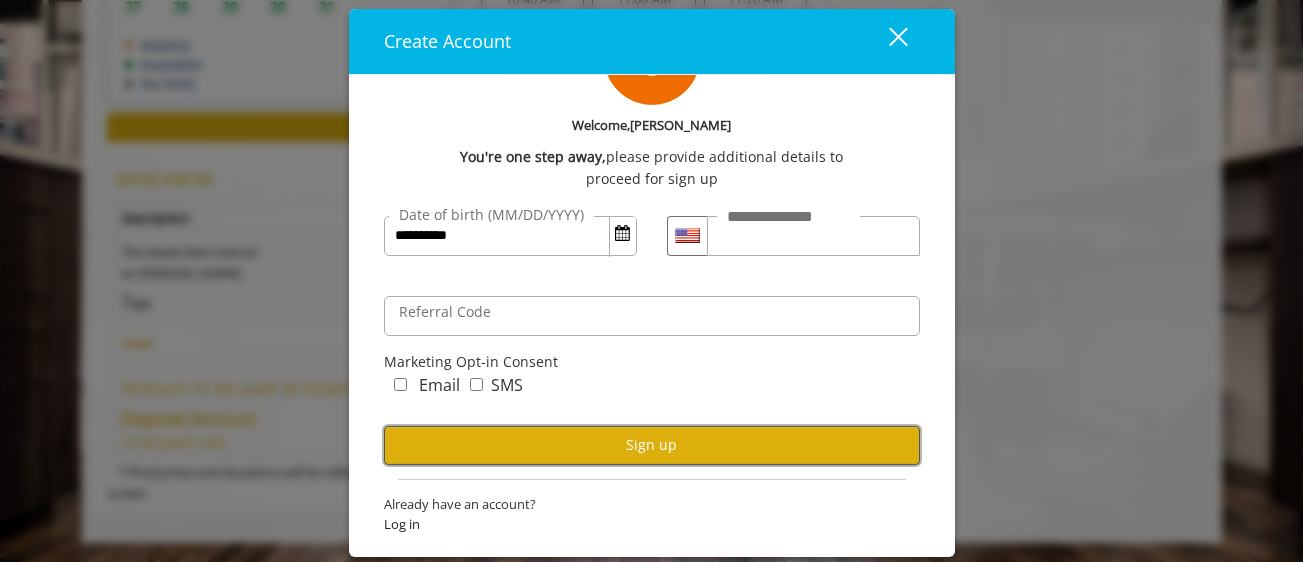 click on "Sign up" at bounding box center (652, 444) 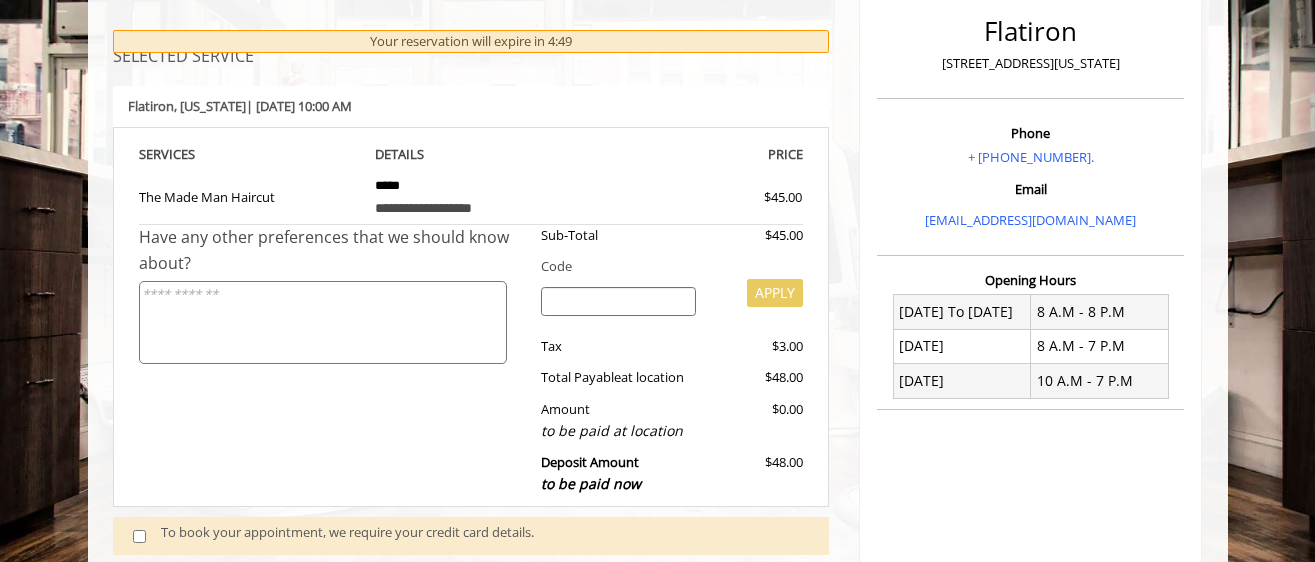 scroll, scrollTop: 486, scrollLeft: 0, axis: vertical 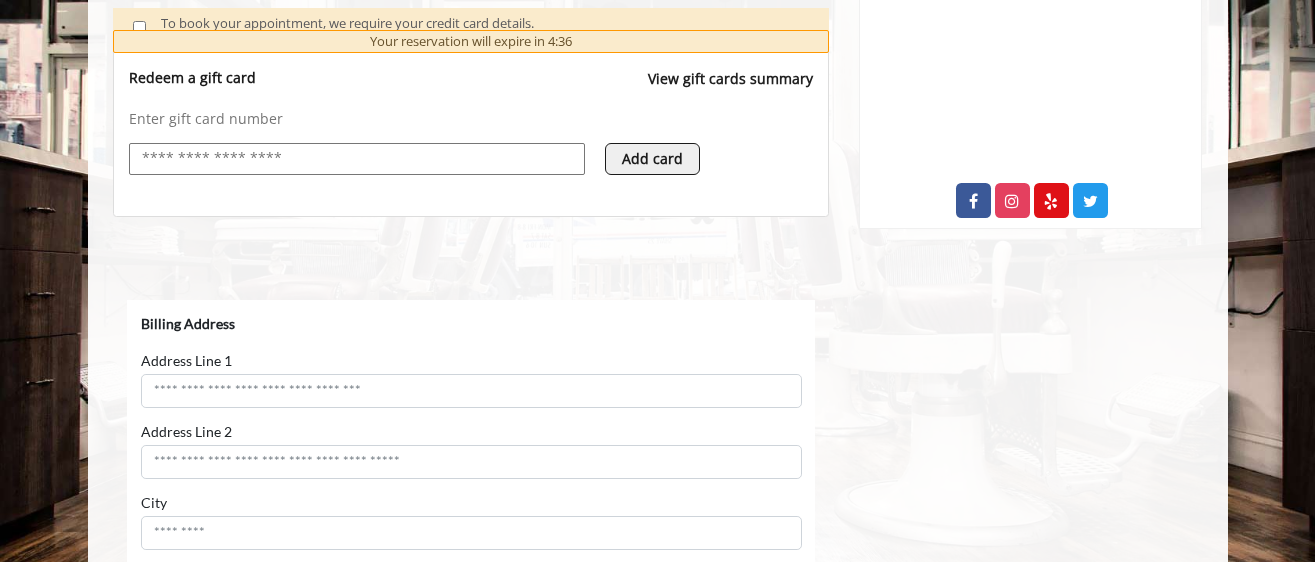 click on "Add card" at bounding box center [652, 159] 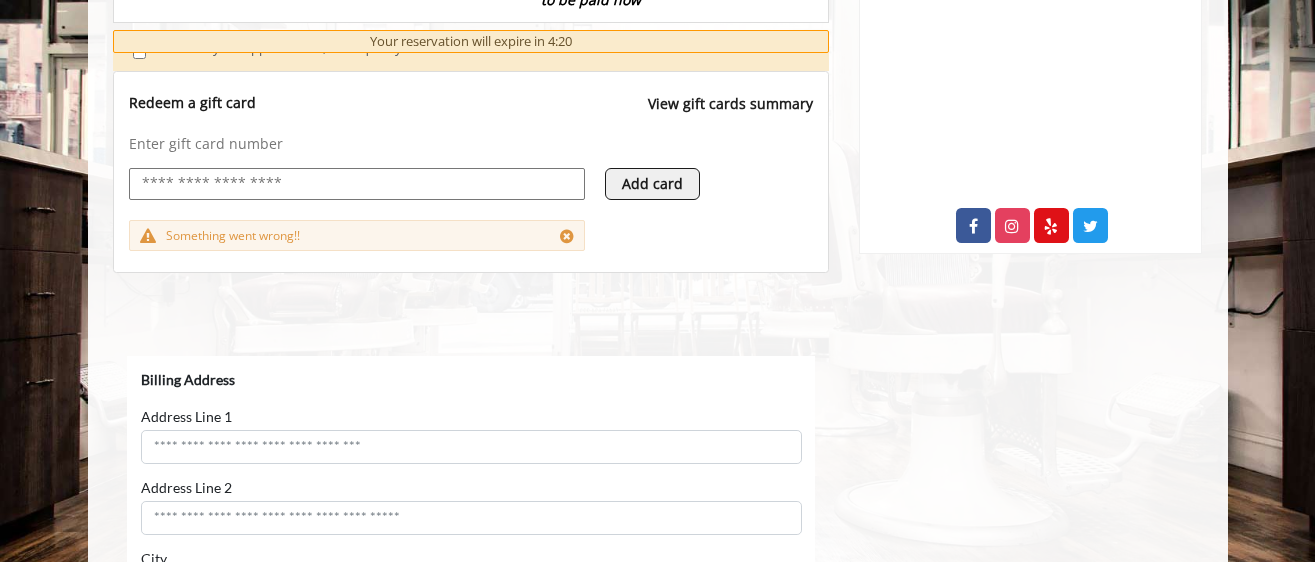 scroll, scrollTop: 849, scrollLeft: 0, axis: vertical 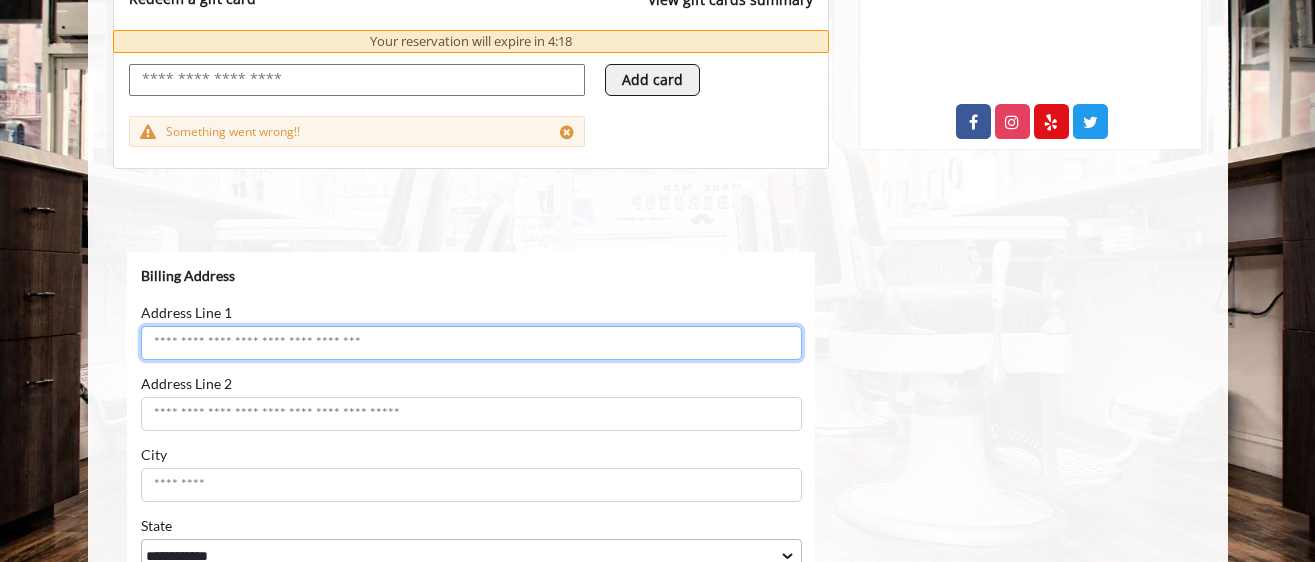 click on "Address Line 1" at bounding box center (470, 343) 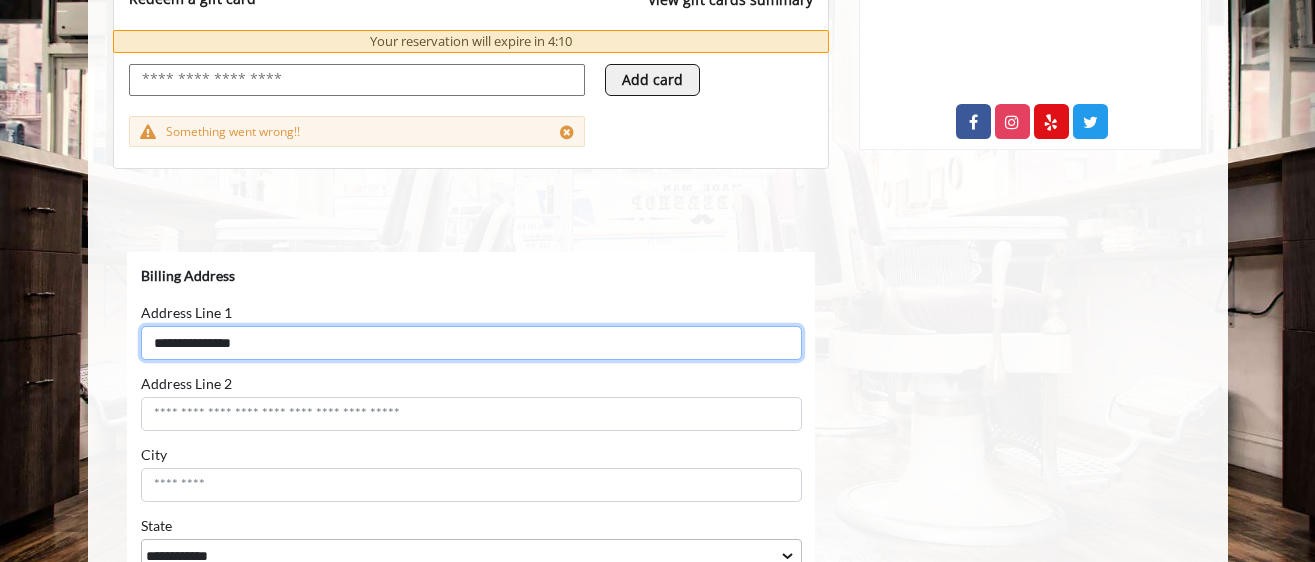 type on "**********" 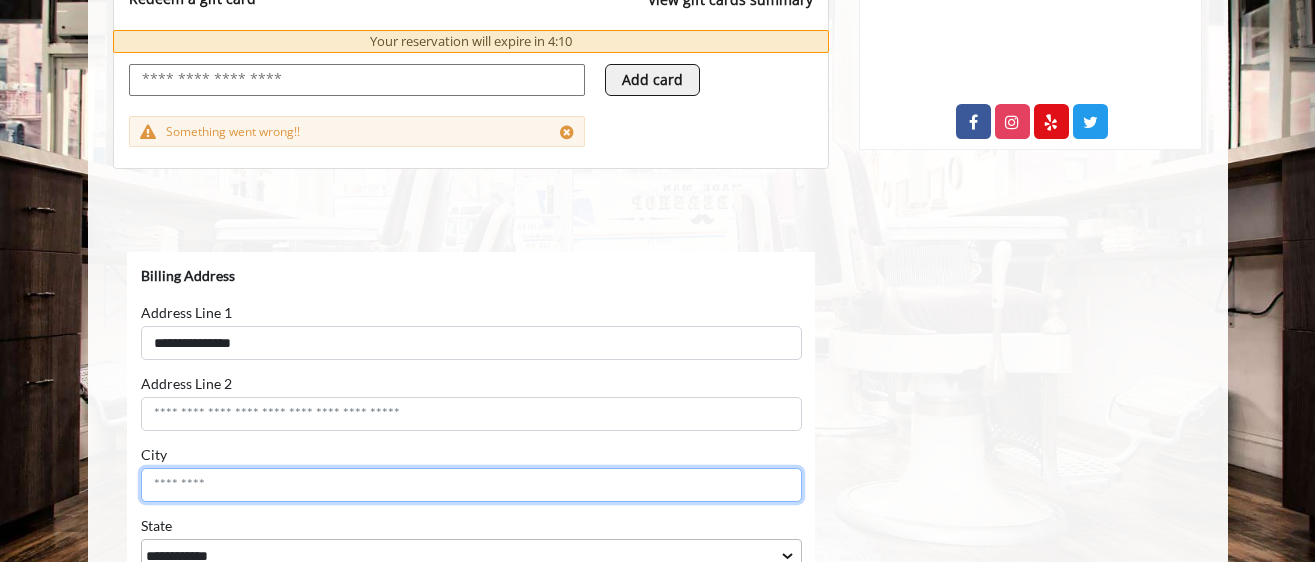 click on "City" at bounding box center [470, 485] 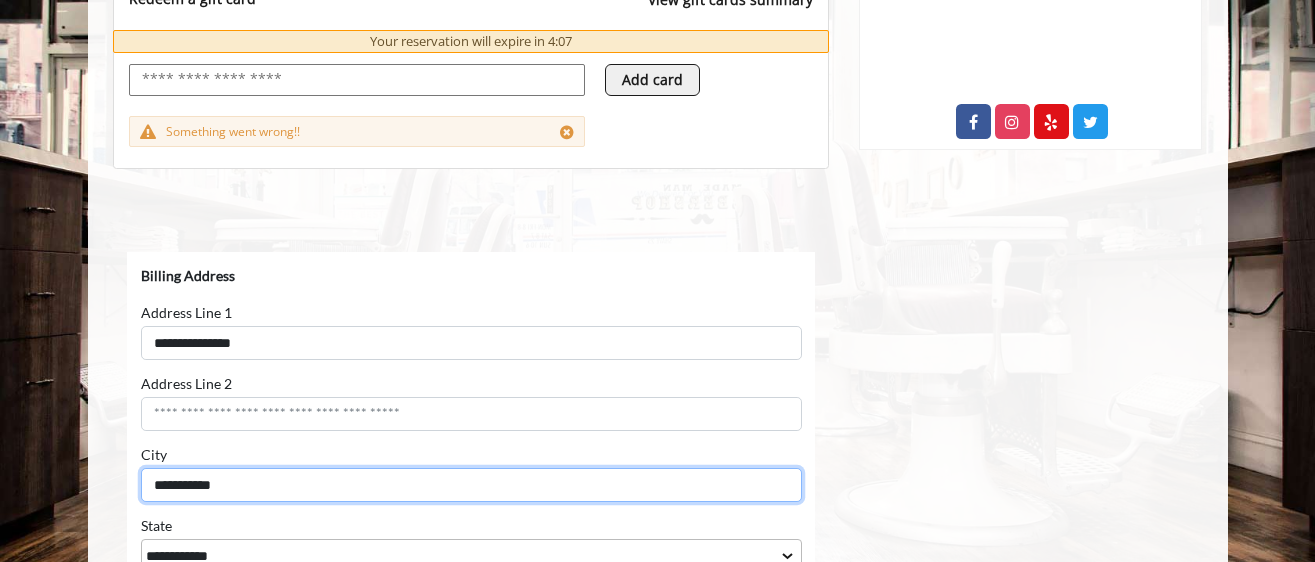 scroll, scrollTop: 999, scrollLeft: 0, axis: vertical 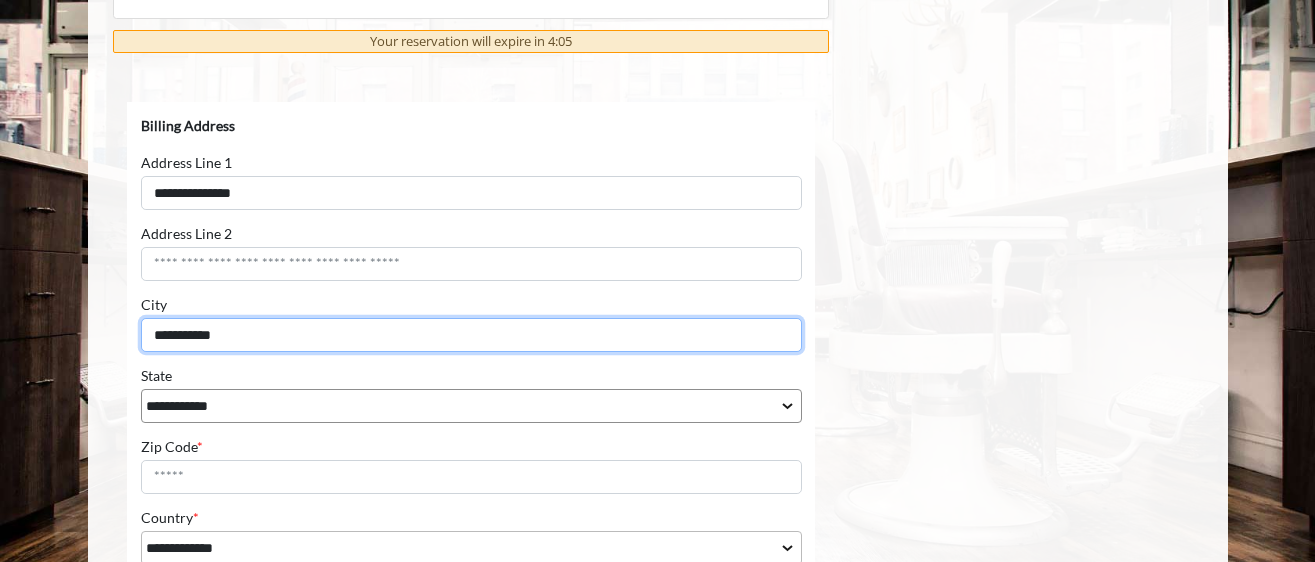 type on "**********" 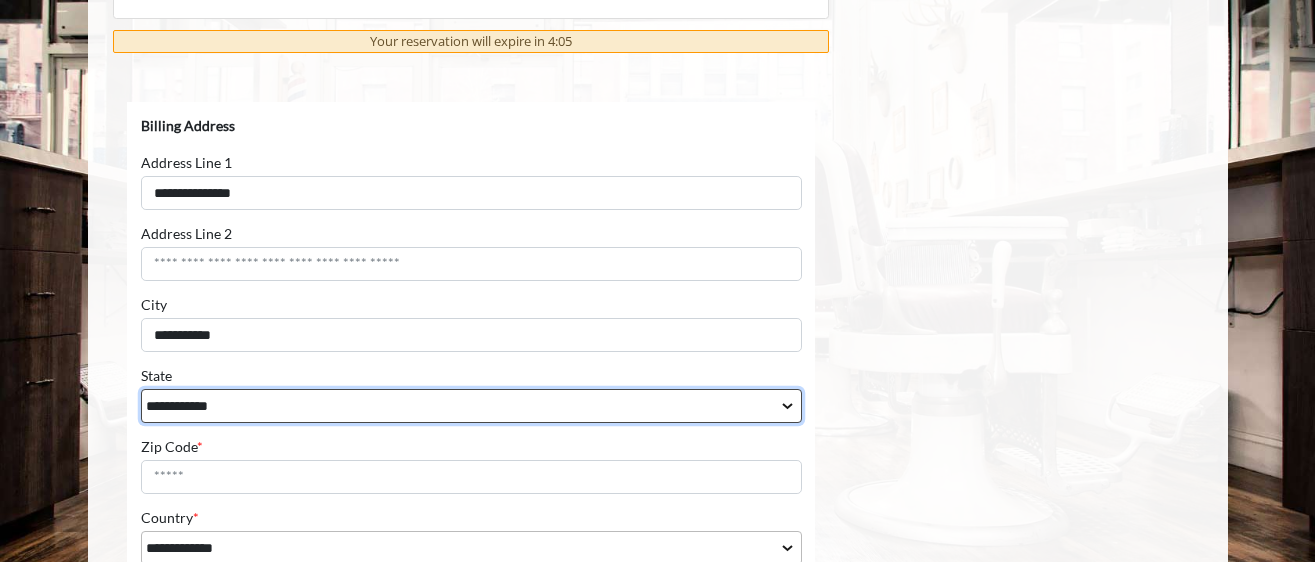 click on "**********" at bounding box center [470, 406] 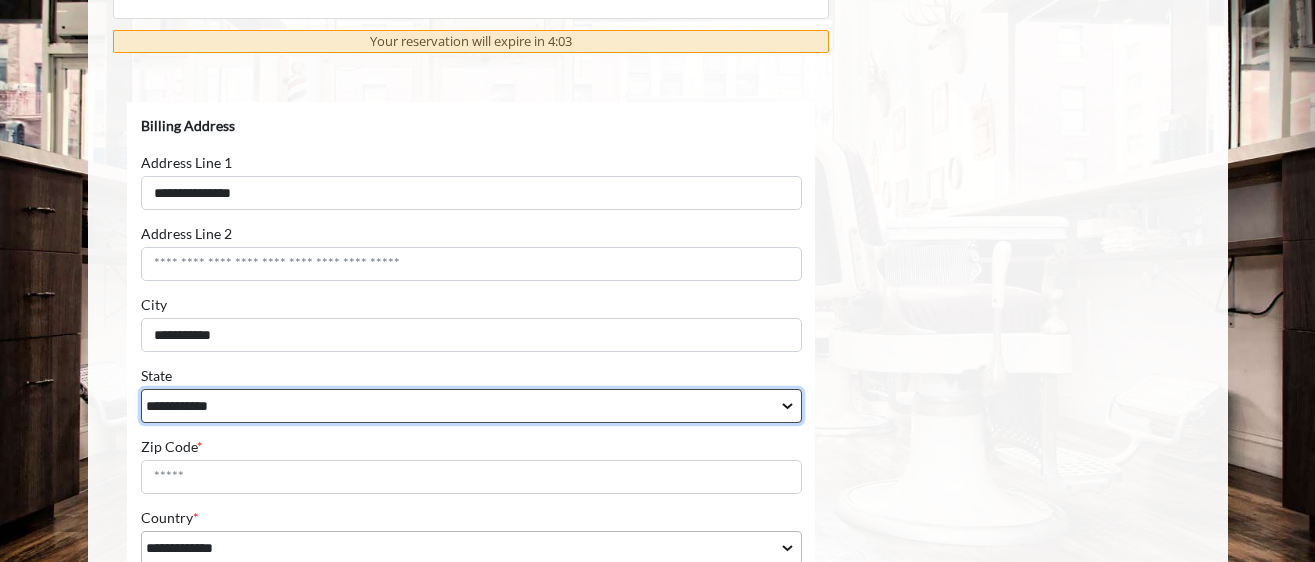 select on "**" 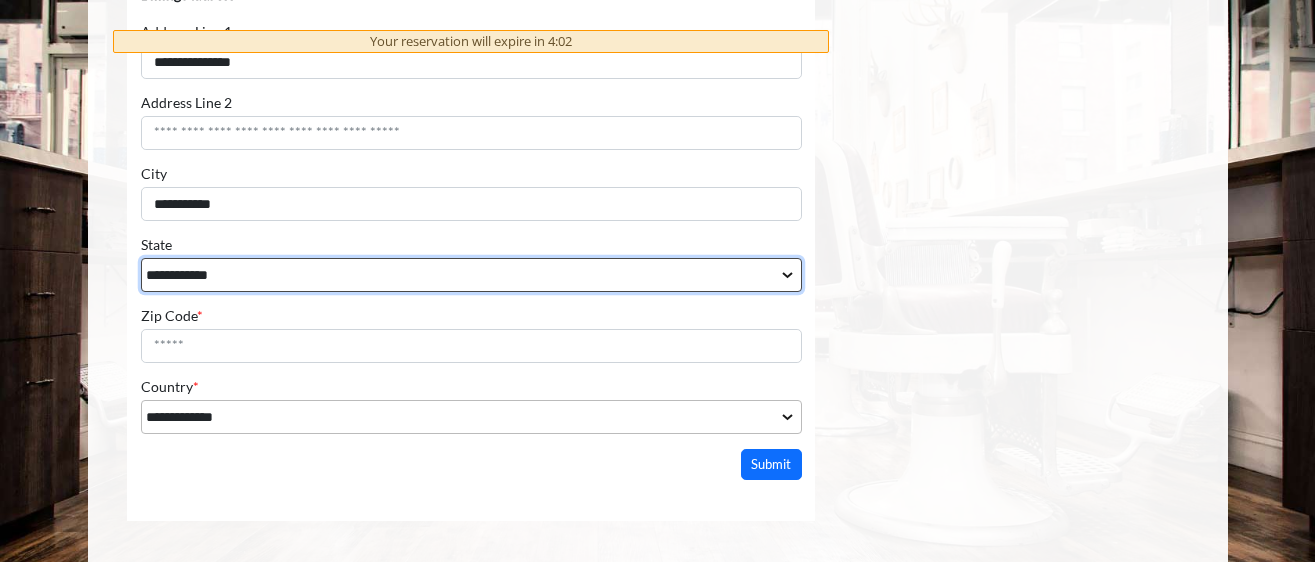 scroll, scrollTop: 1142, scrollLeft: 0, axis: vertical 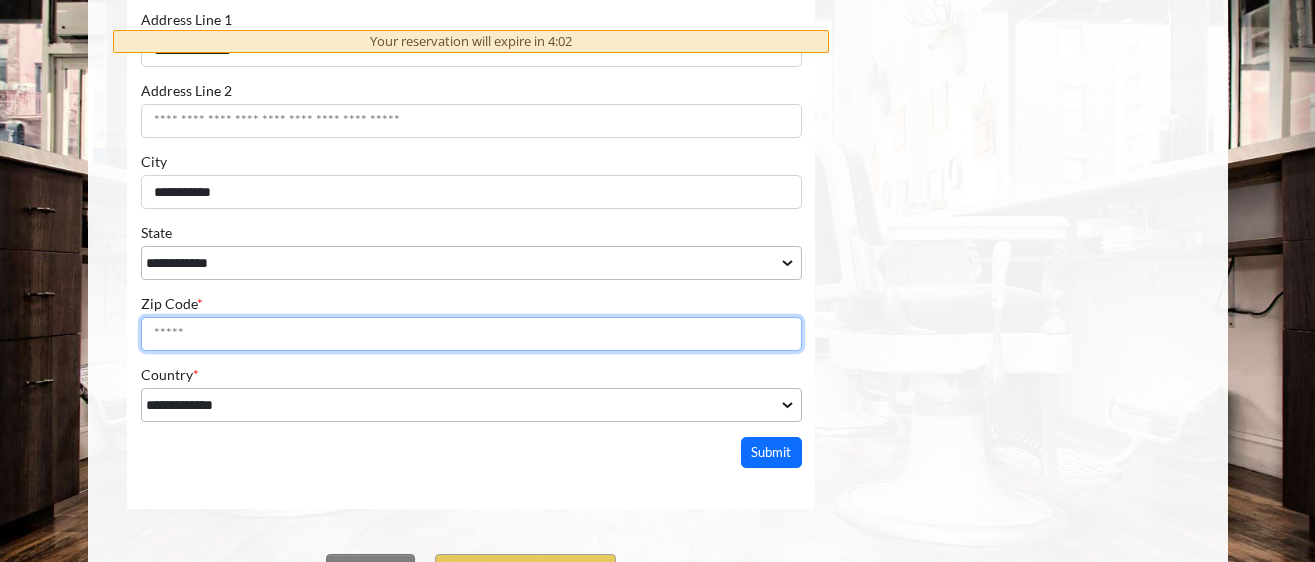 click on "Zip Code  *" at bounding box center (470, 335) 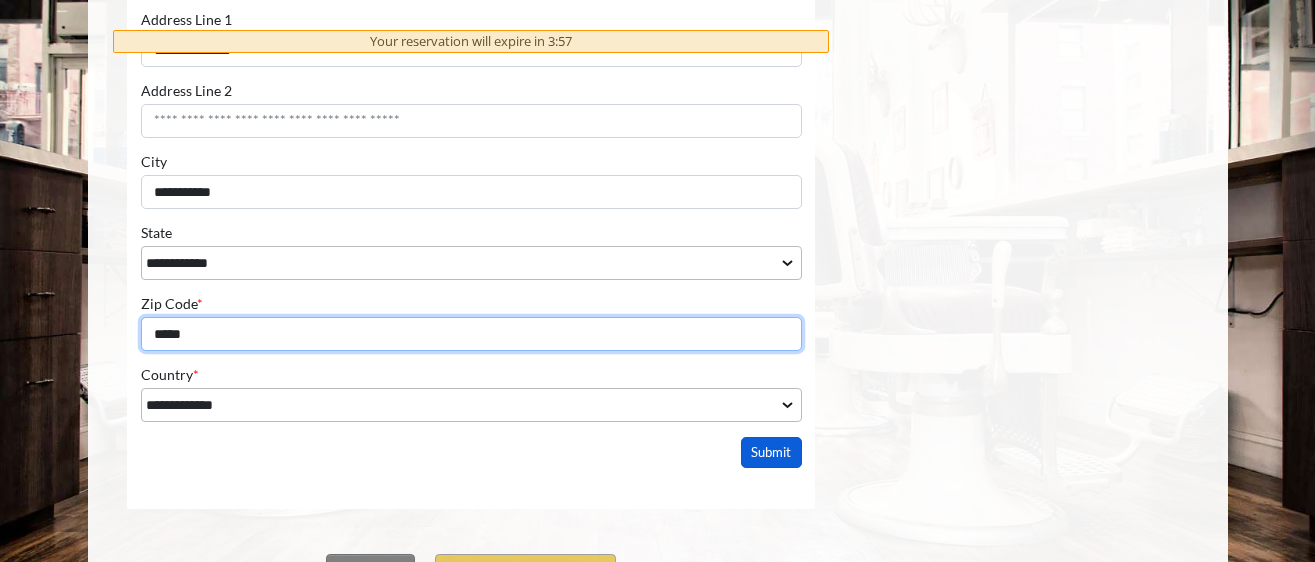 type on "*****" 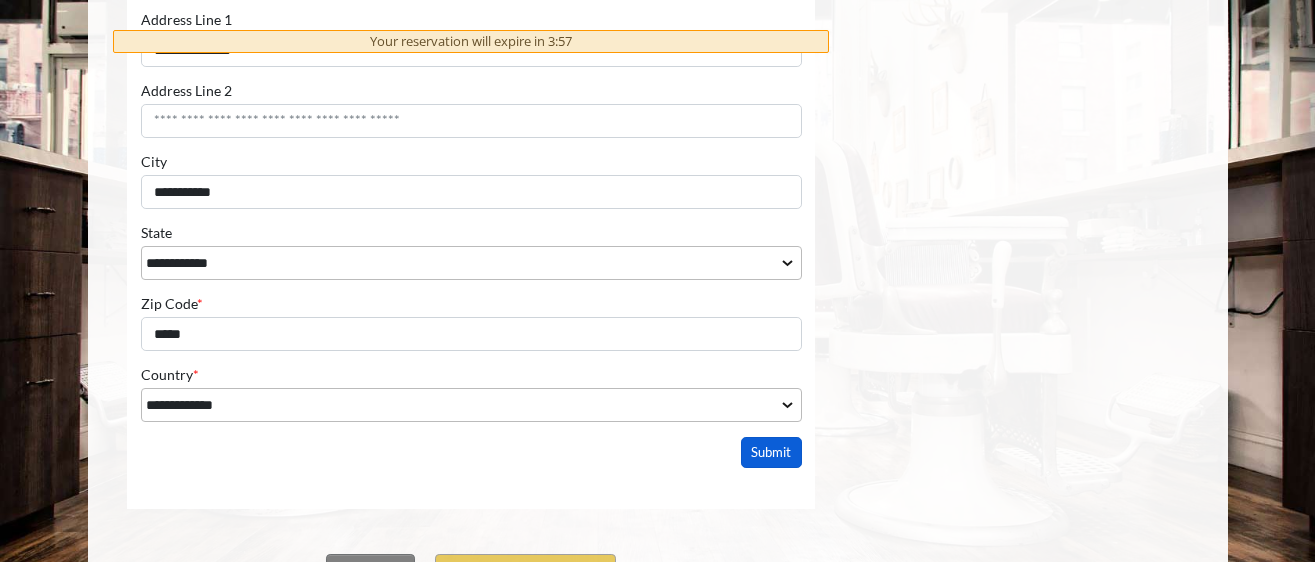 click on "Submit" at bounding box center [771, 453] 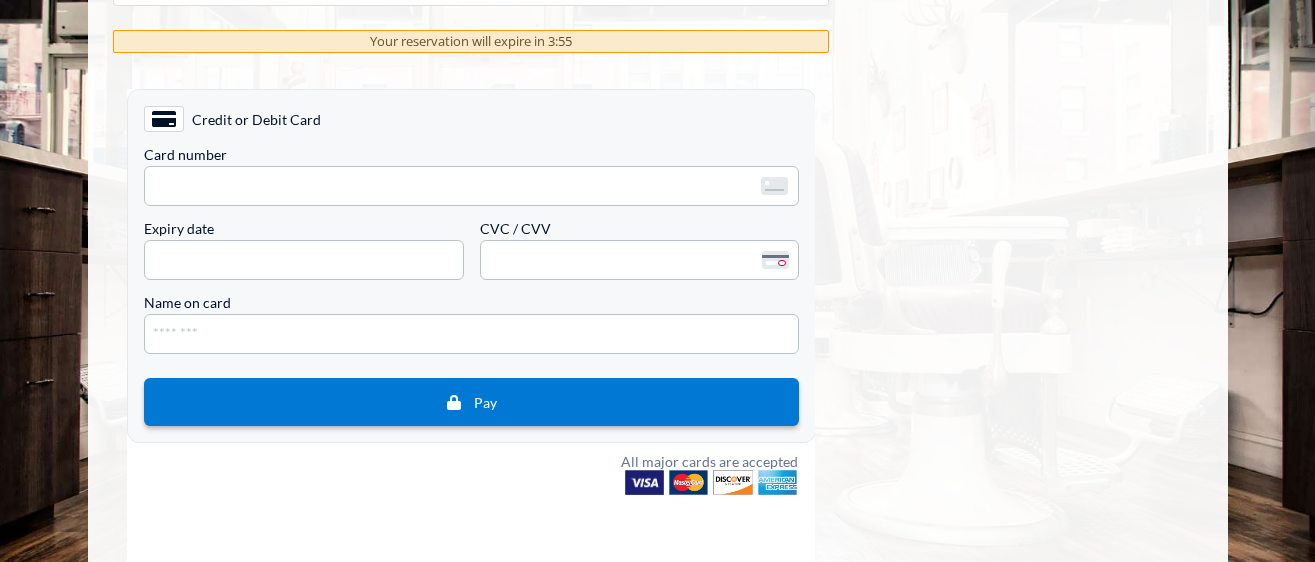 scroll, scrollTop: 965, scrollLeft: 0, axis: vertical 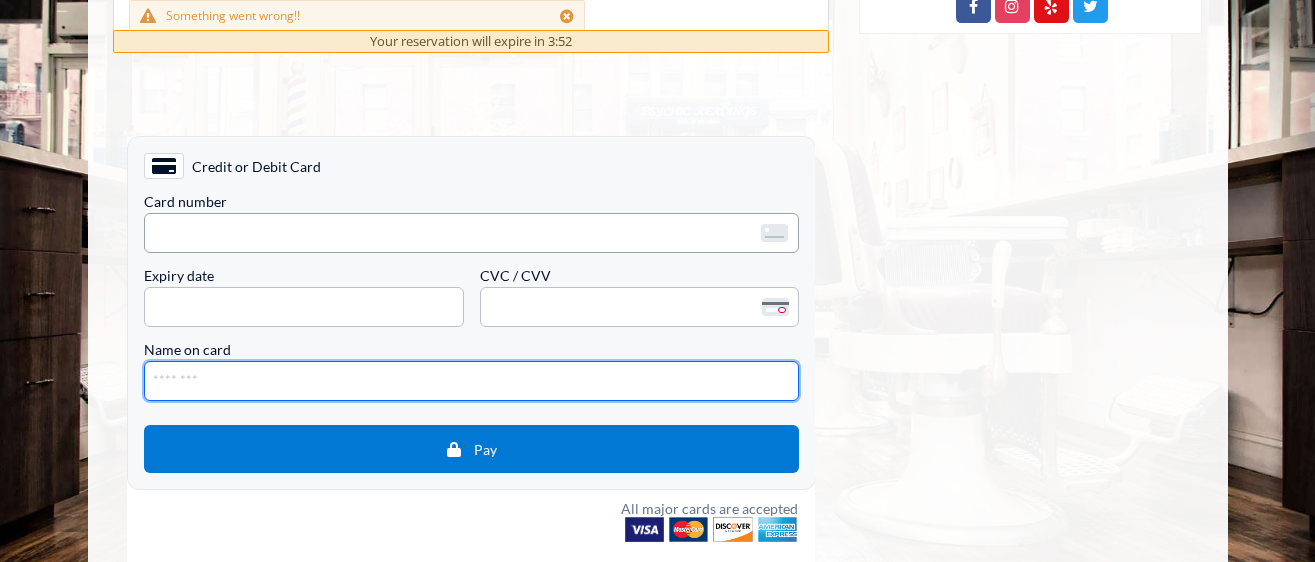 type on "**********" 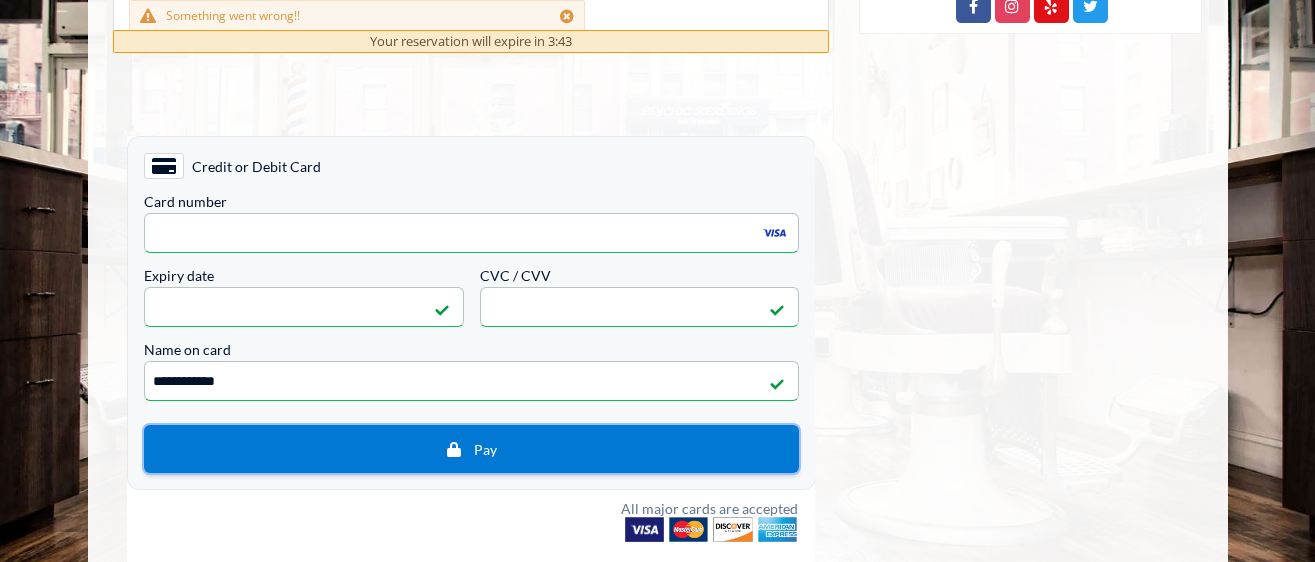click on "Pay" at bounding box center (470, 449) 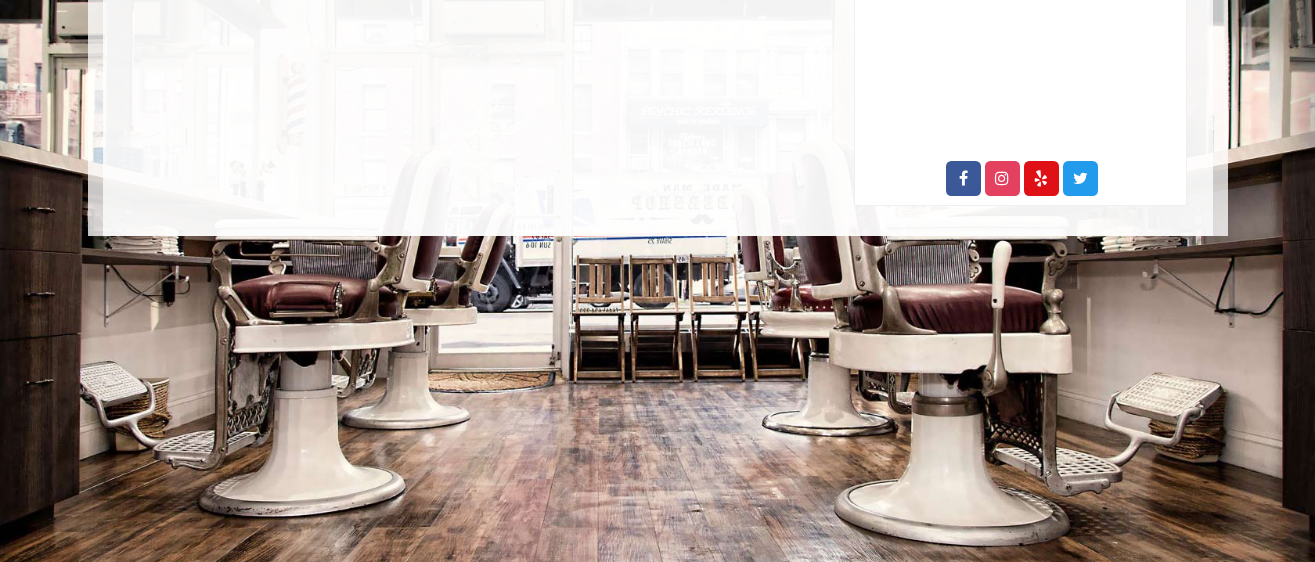 scroll, scrollTop: 0, scrollLeft: 0, axis: both 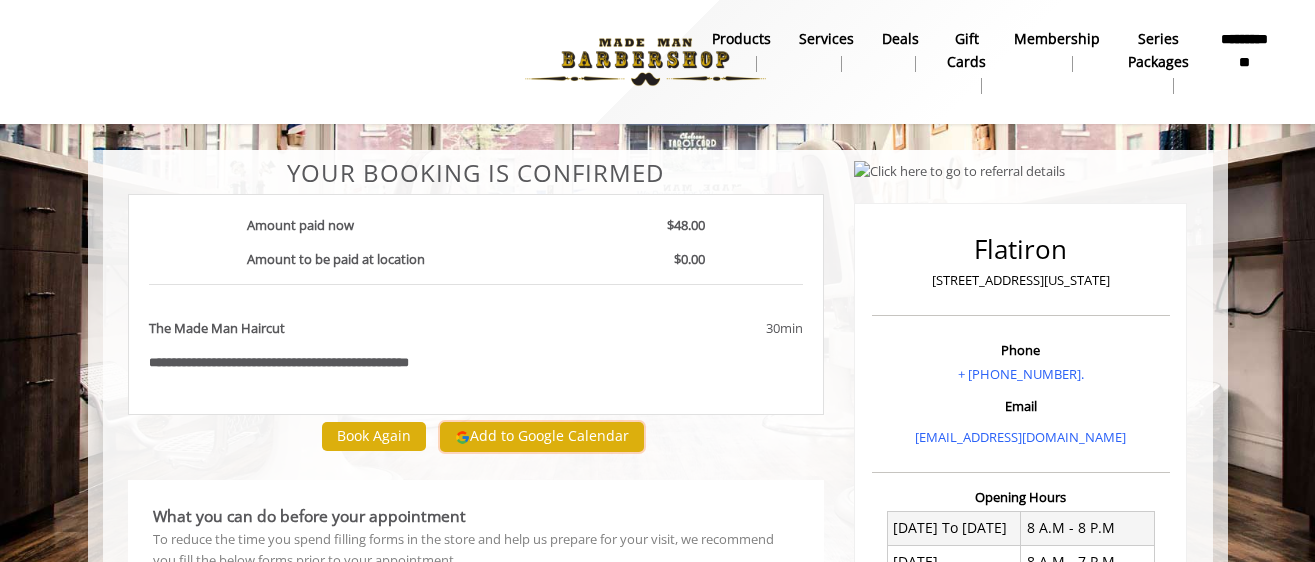 click on "Add to Google Calendar" at bounding box center (542, 437) 